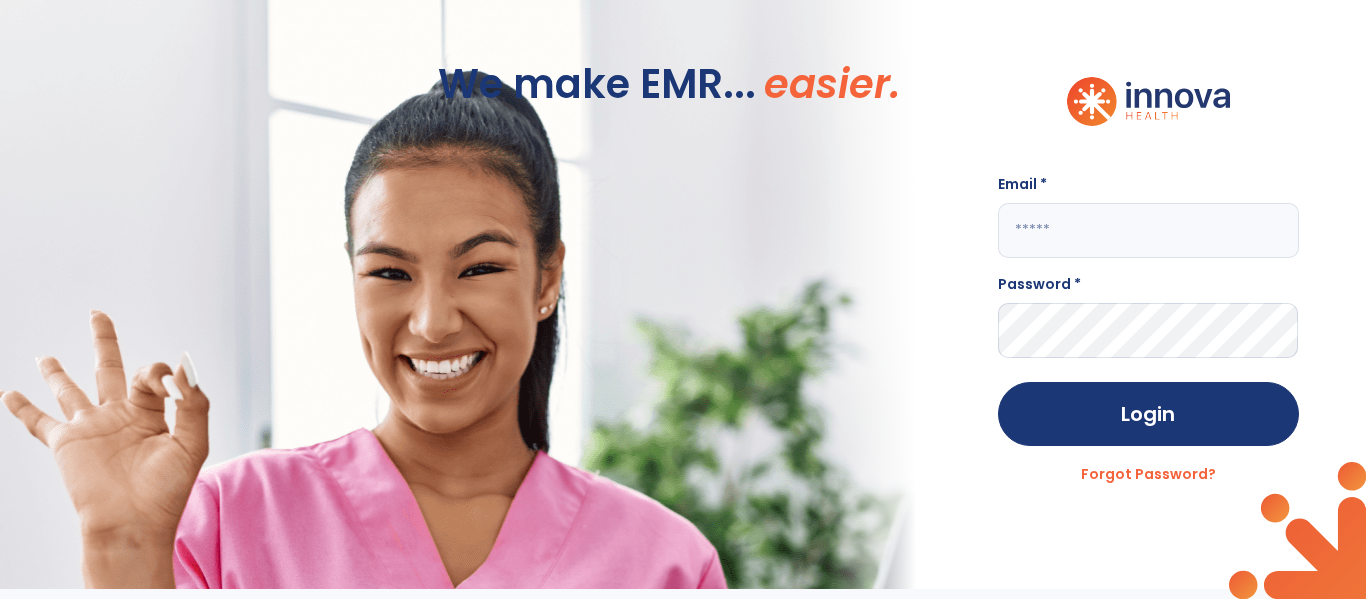scroll, scrollTop: 0, scrollLeft: 0, axis: both 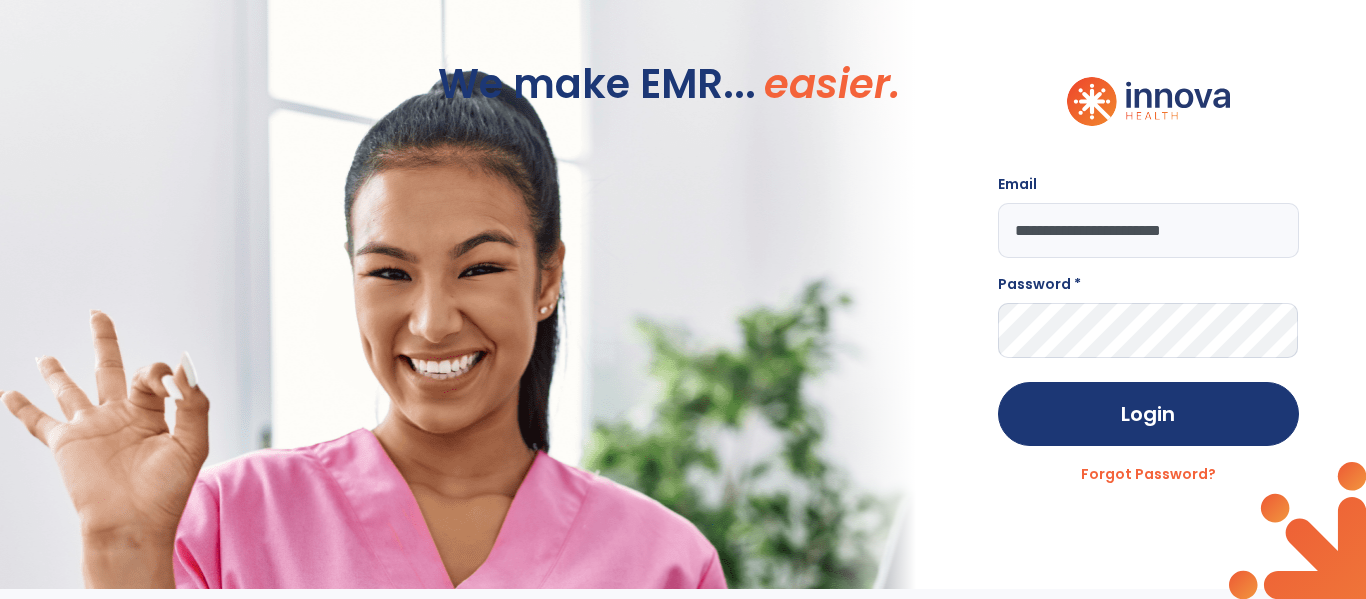 type on "**********" 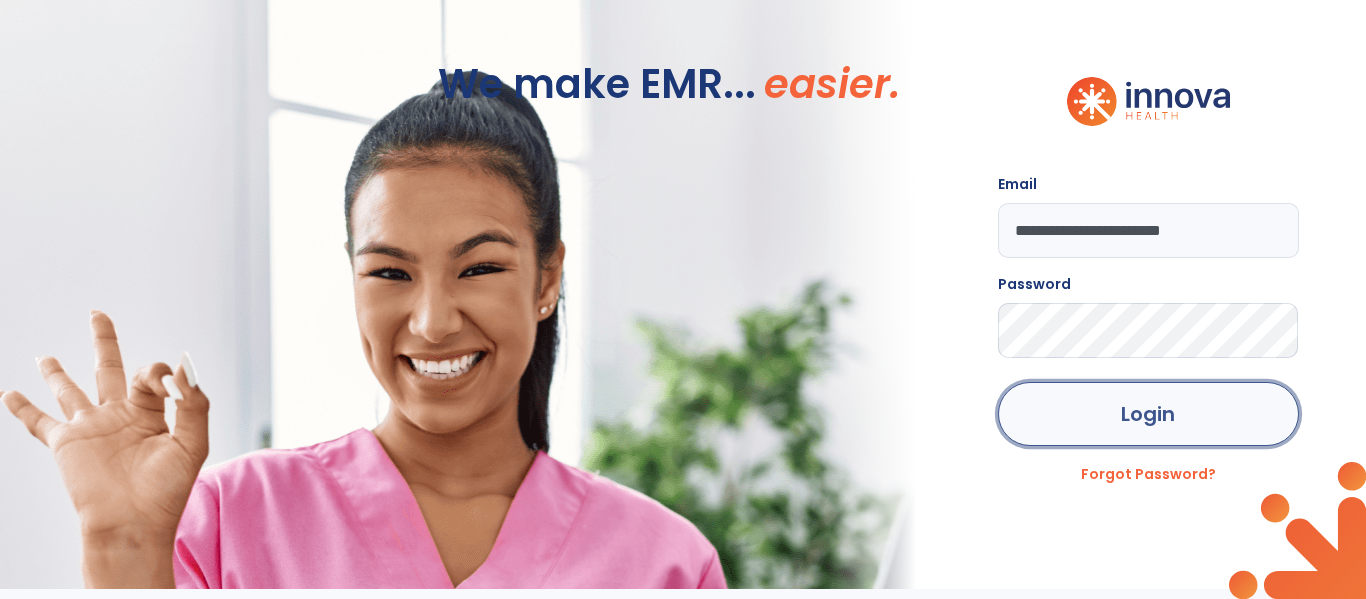 click on "Login" 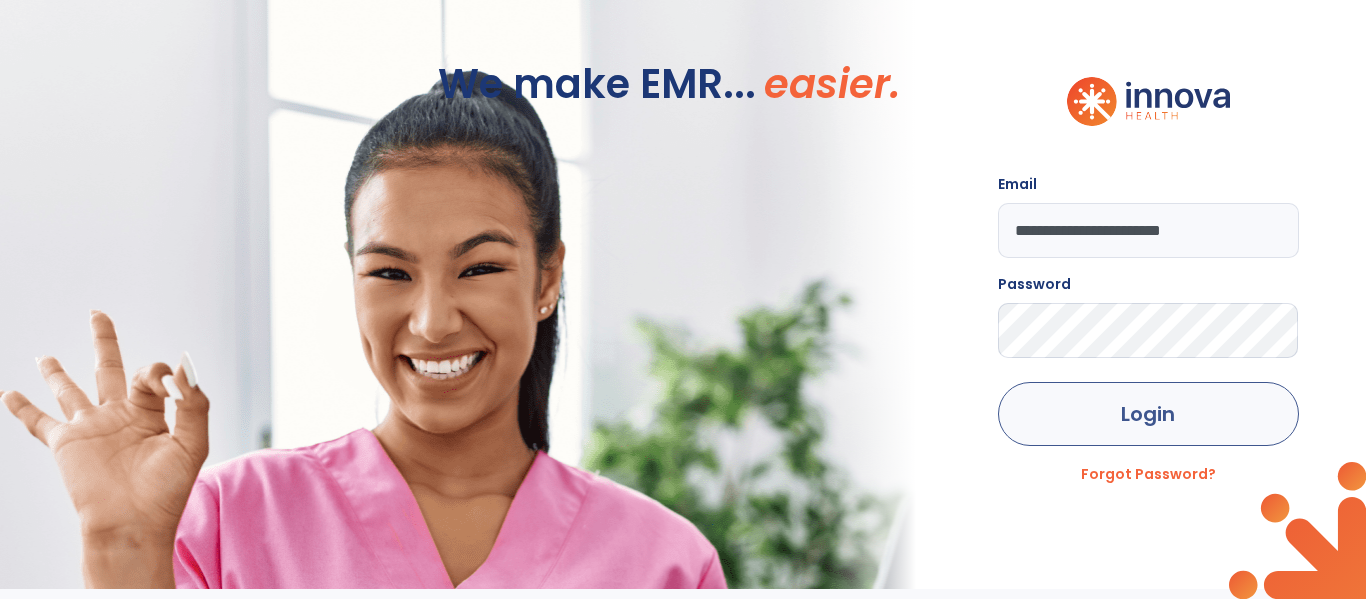click on "Login" 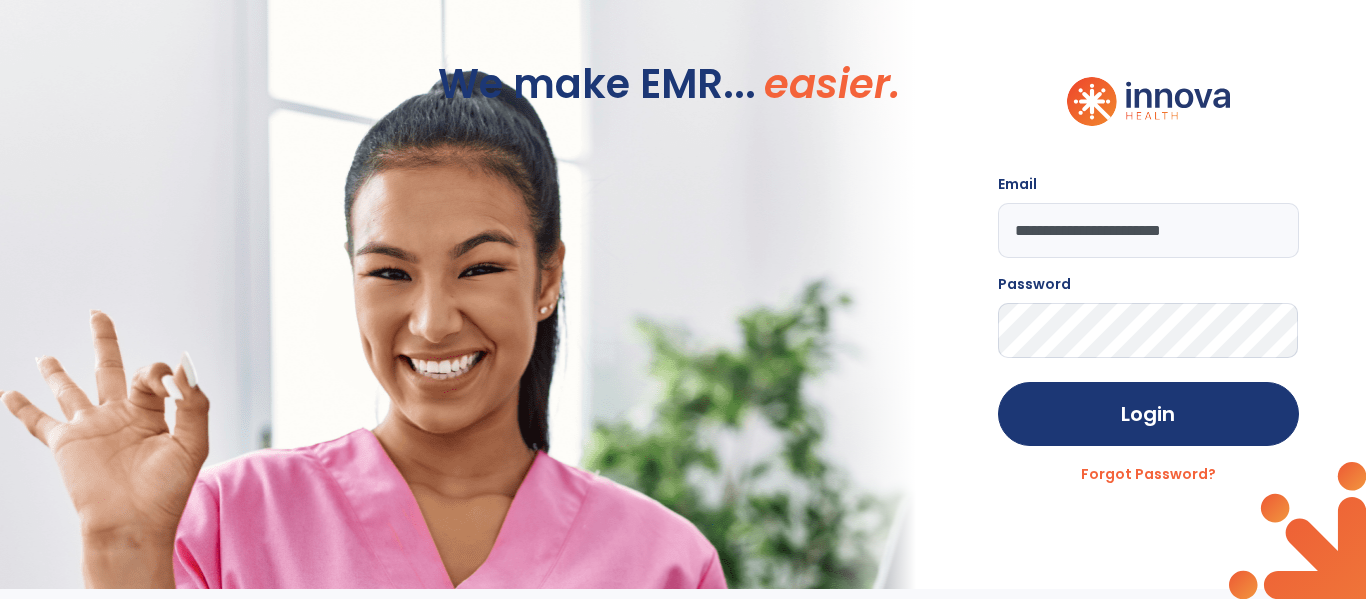 click on "We make EMR... easier." 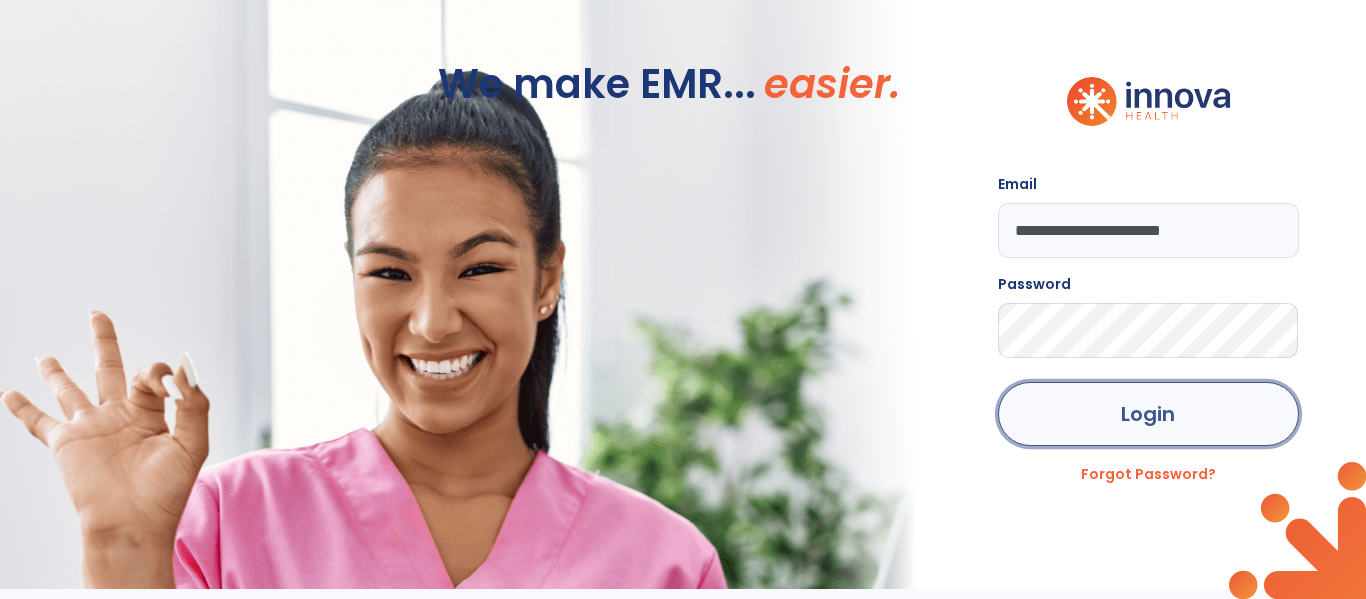 click on "Login" 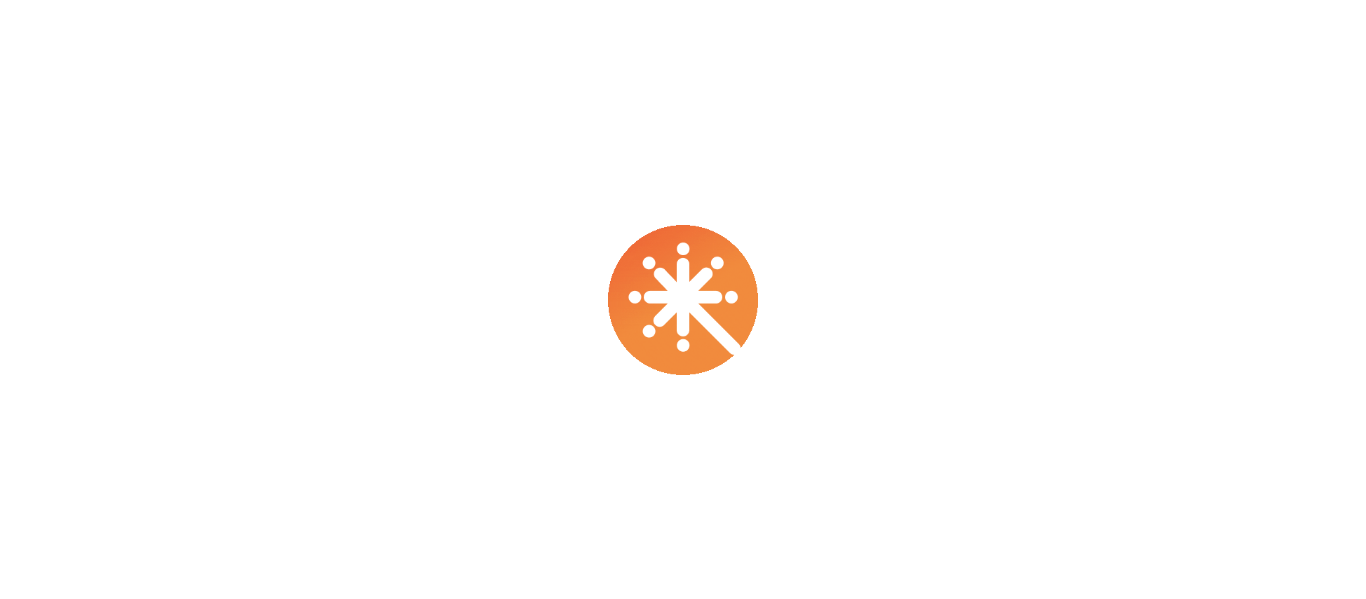 scroll, scrollTop: 0, scrollLeft: 0, axis: both 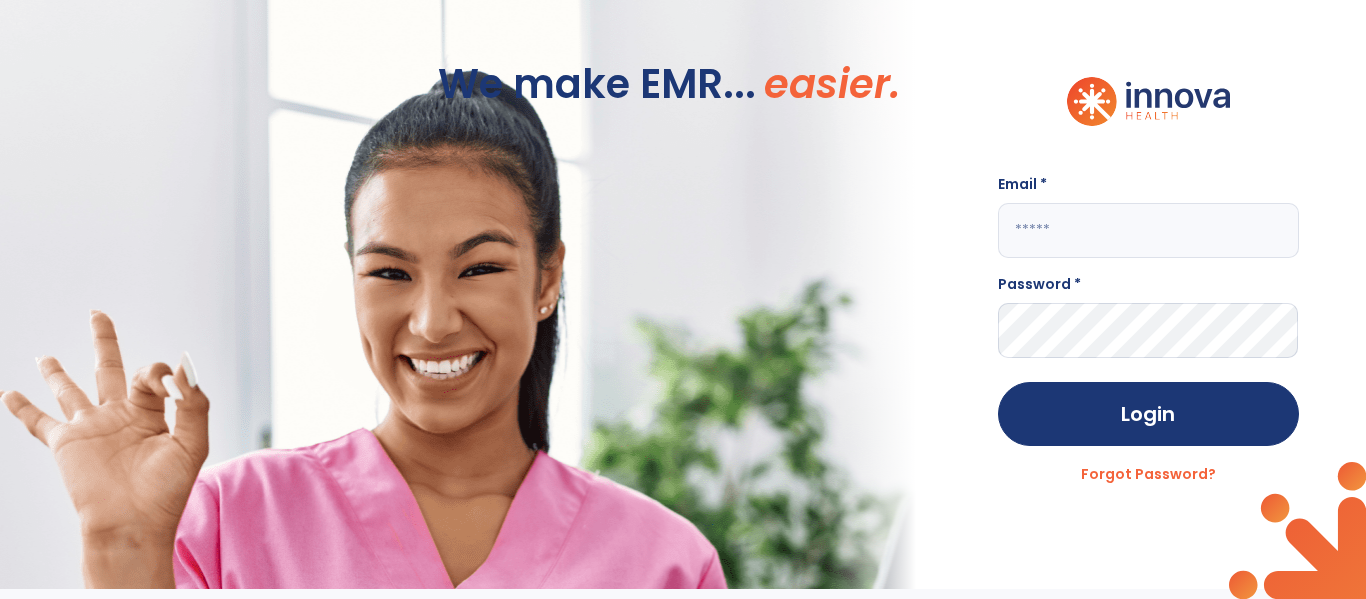 click 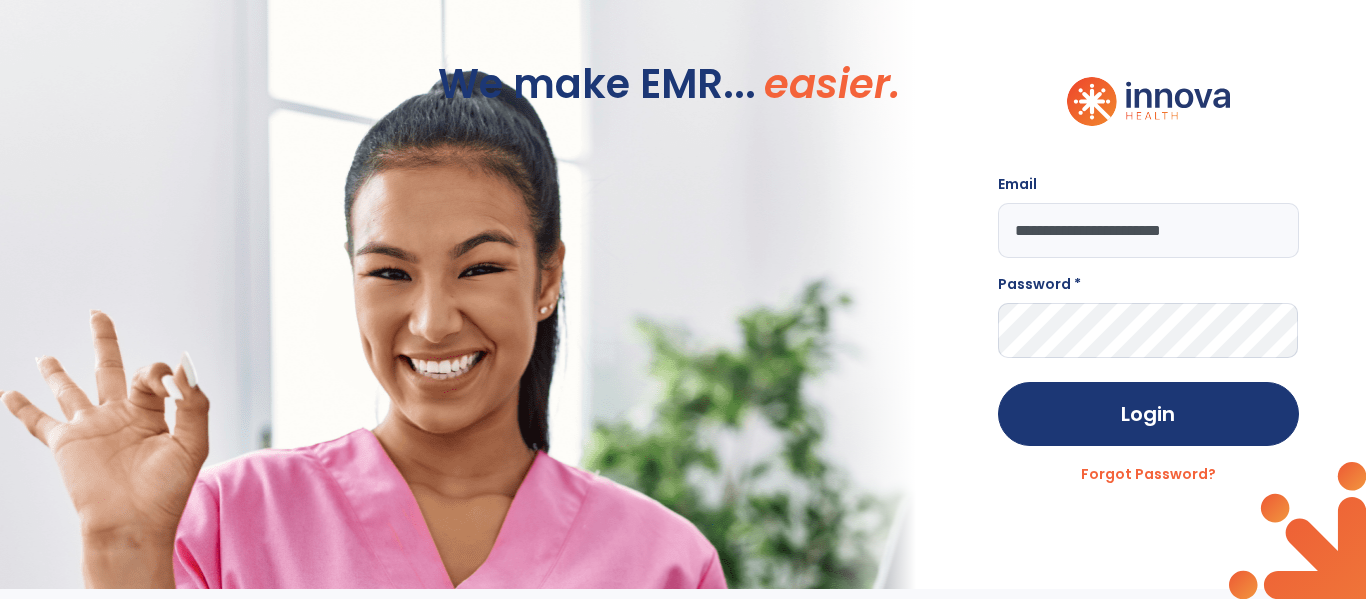 type on "**********" 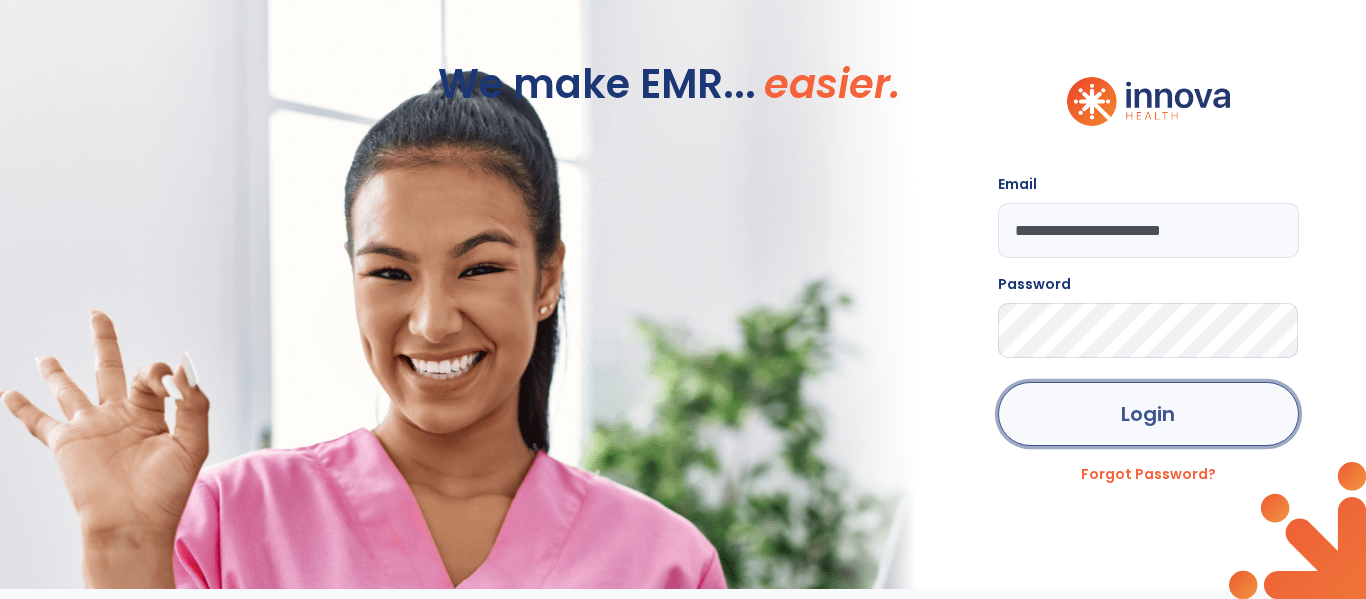 click on "Login" 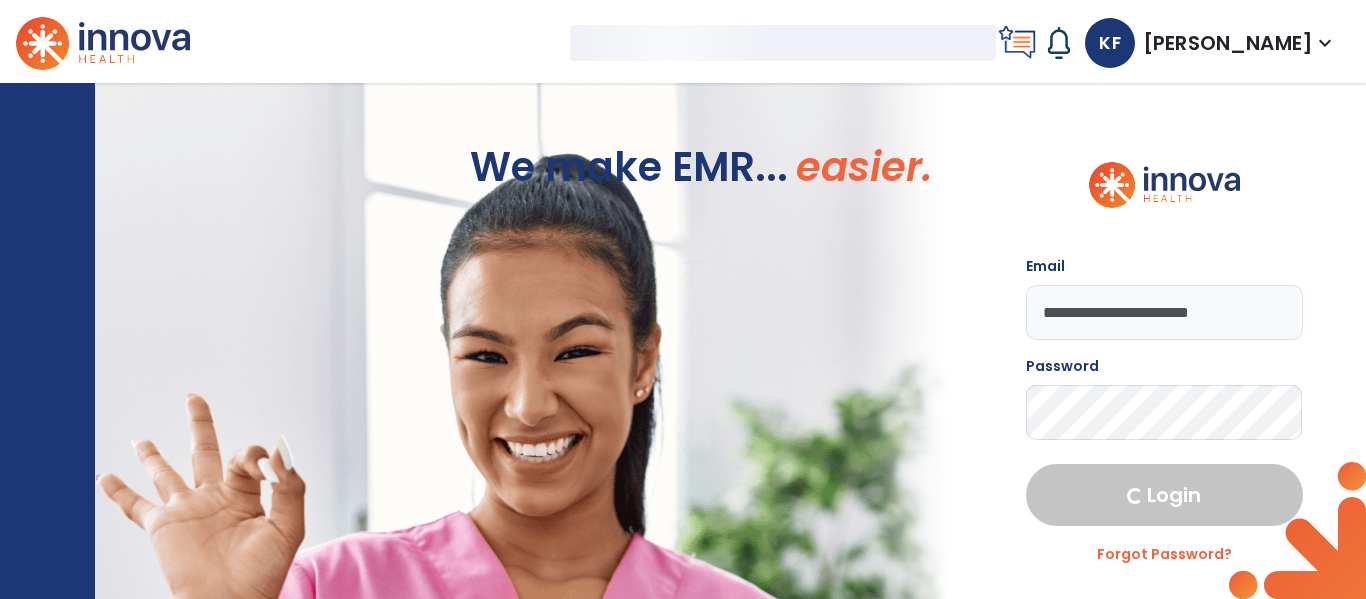 select on "****" 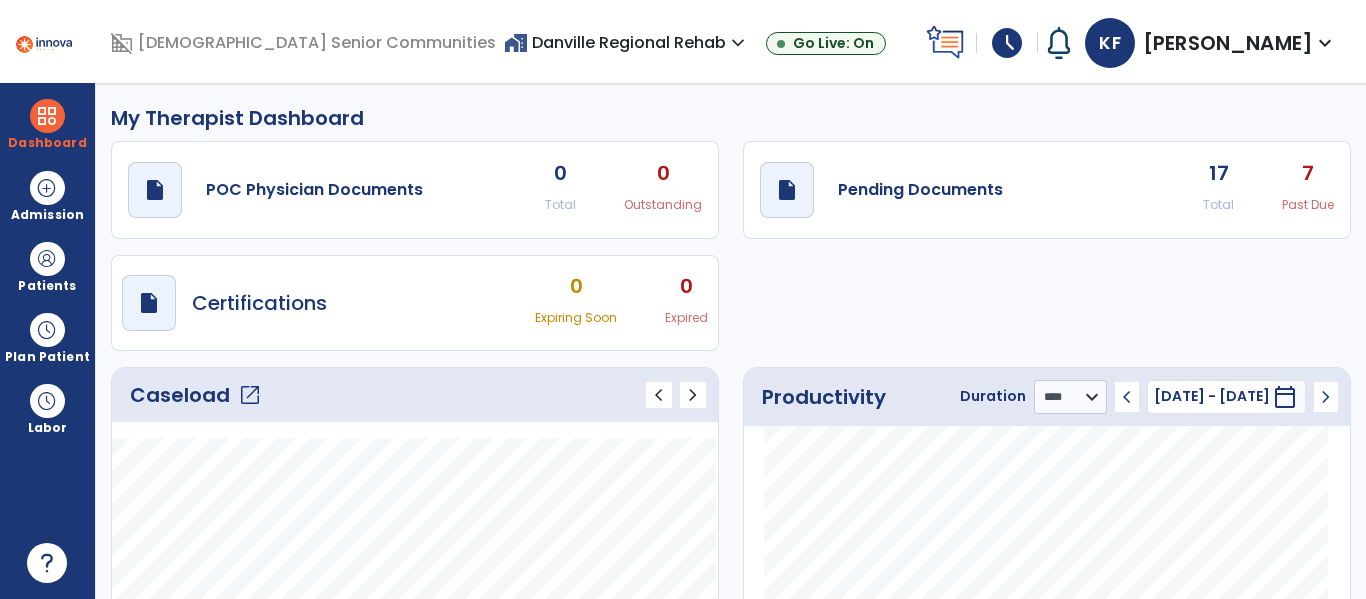 click on "open_in_new" 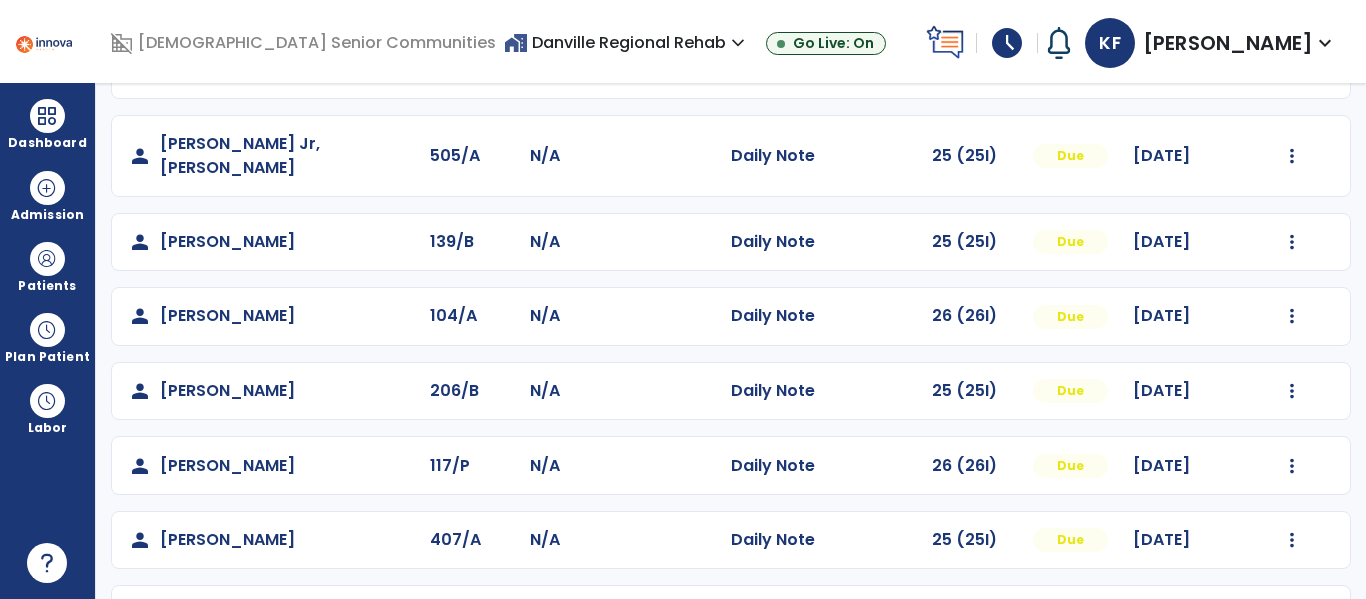 scroll, scrollTop: 563, scrollLeft: 0, axis: vertical 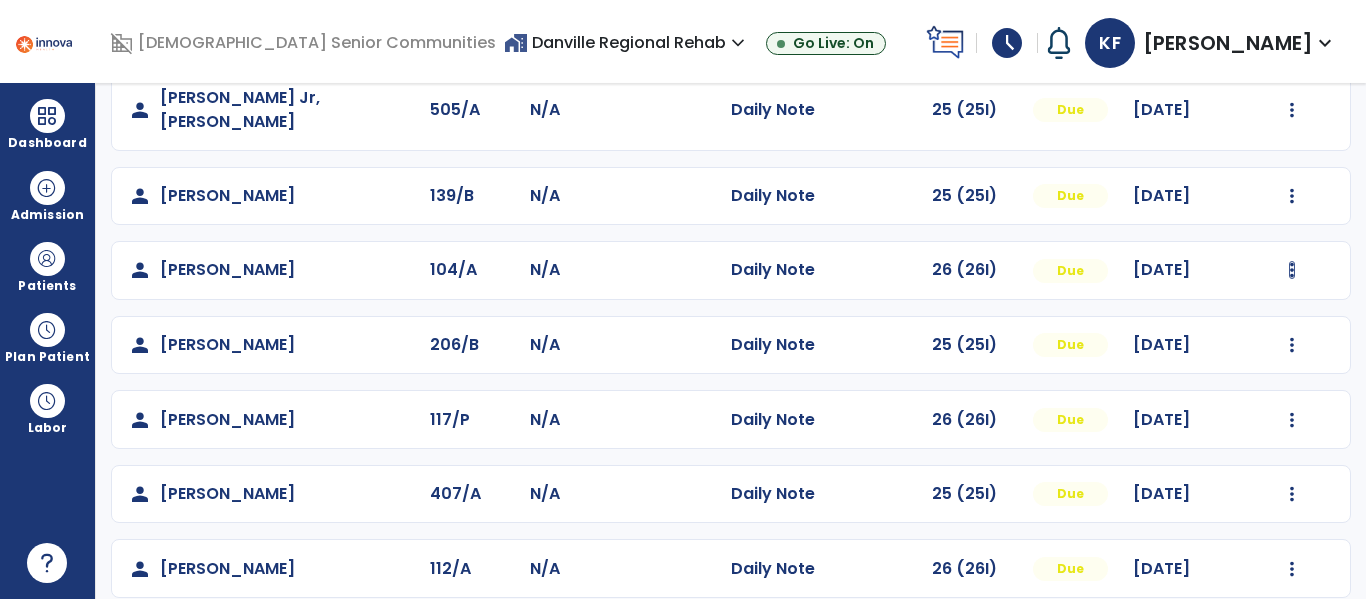 click at bounding box center [1293, -275] 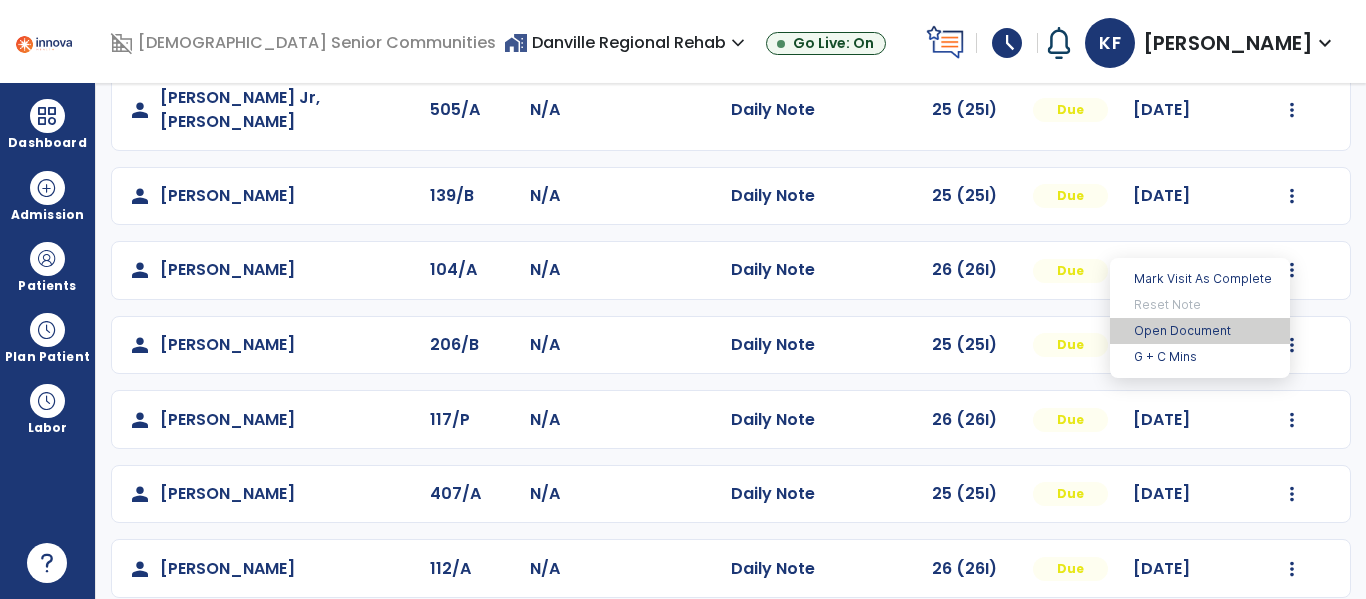 click on "Open Document" at bounding box center (1200, 331) 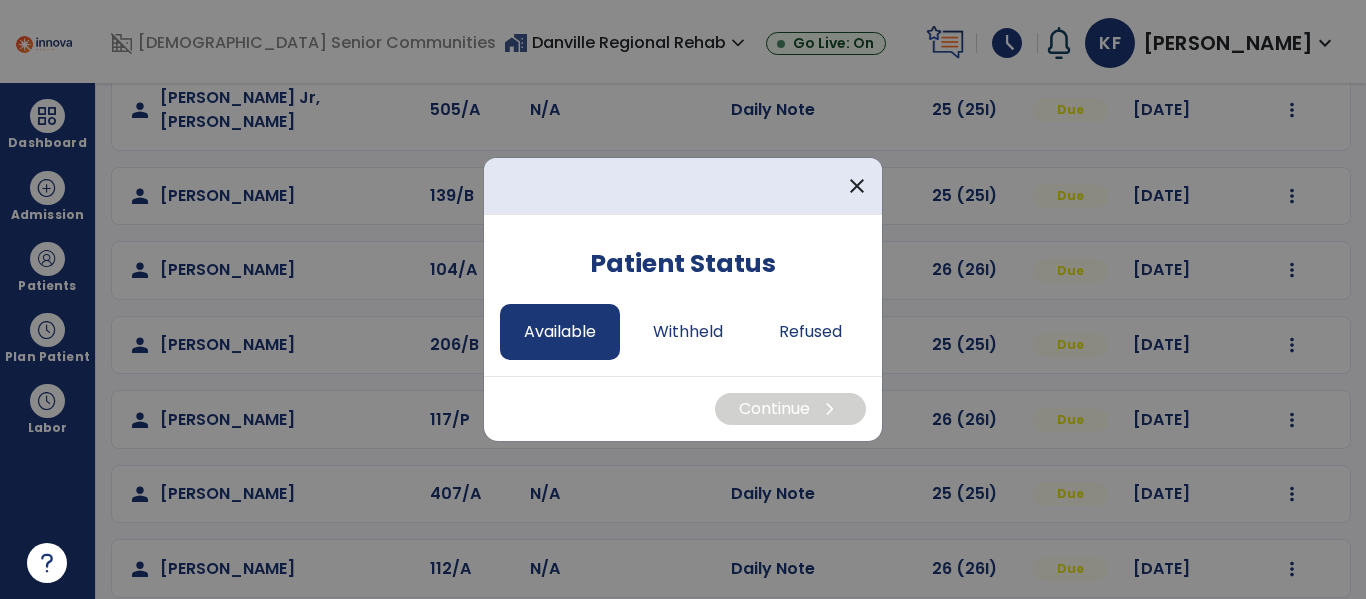 click on "Available" at bounding box center [560, 332] 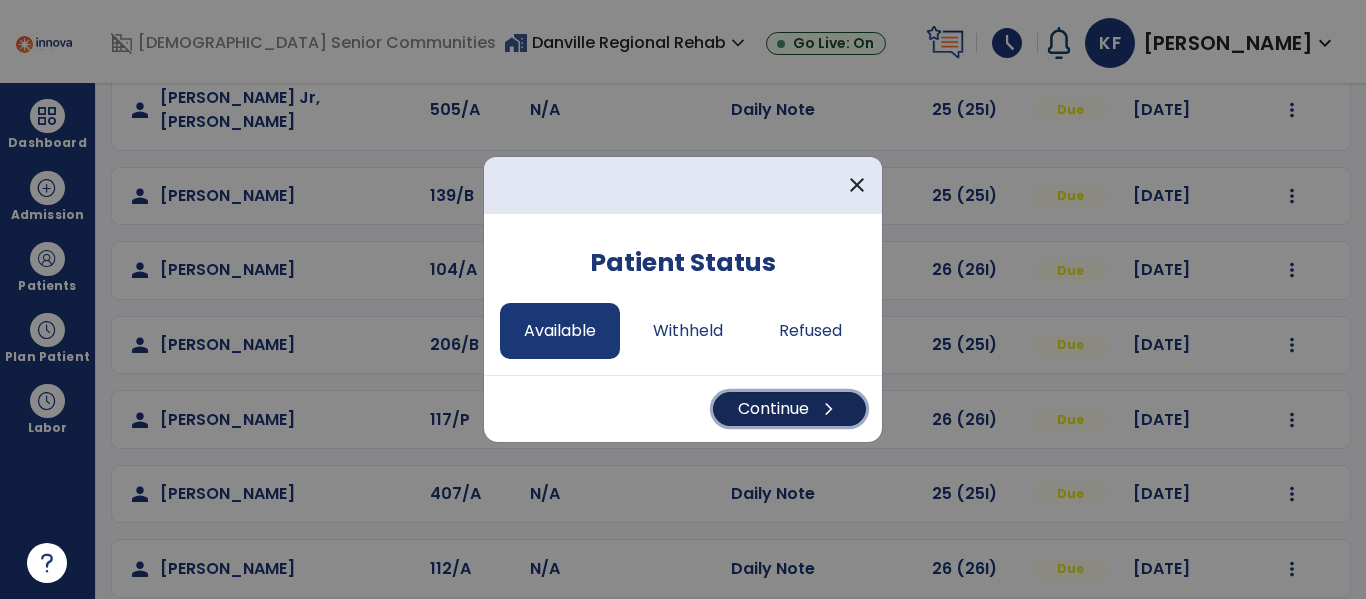 click on "Continue   chevron_right" at bounding box center (789, 409) 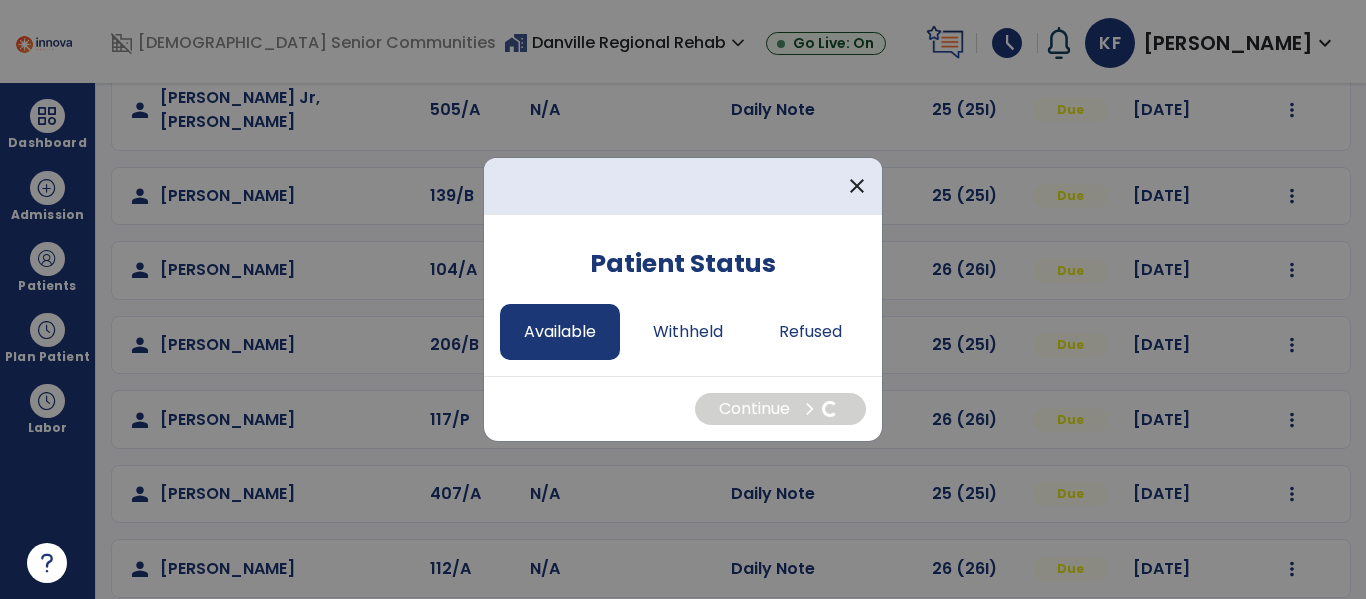 select on "*" 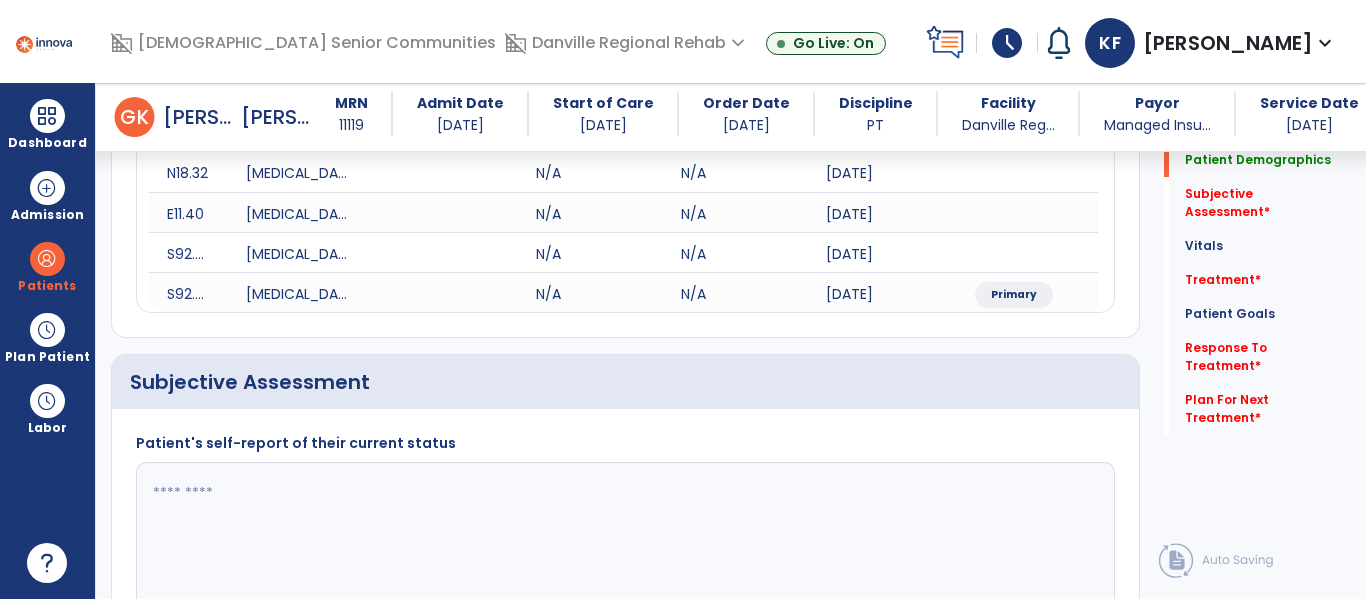 scroll, scrollTop: 375, scrollLeft: 0, axis: vertical 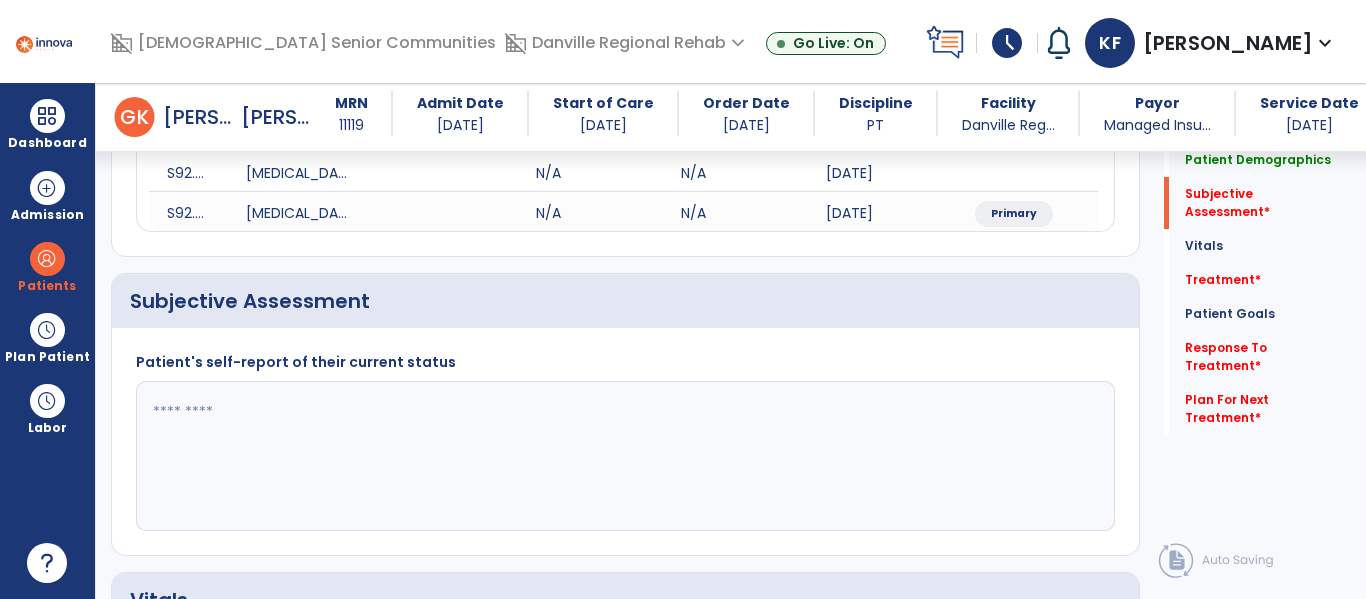 click 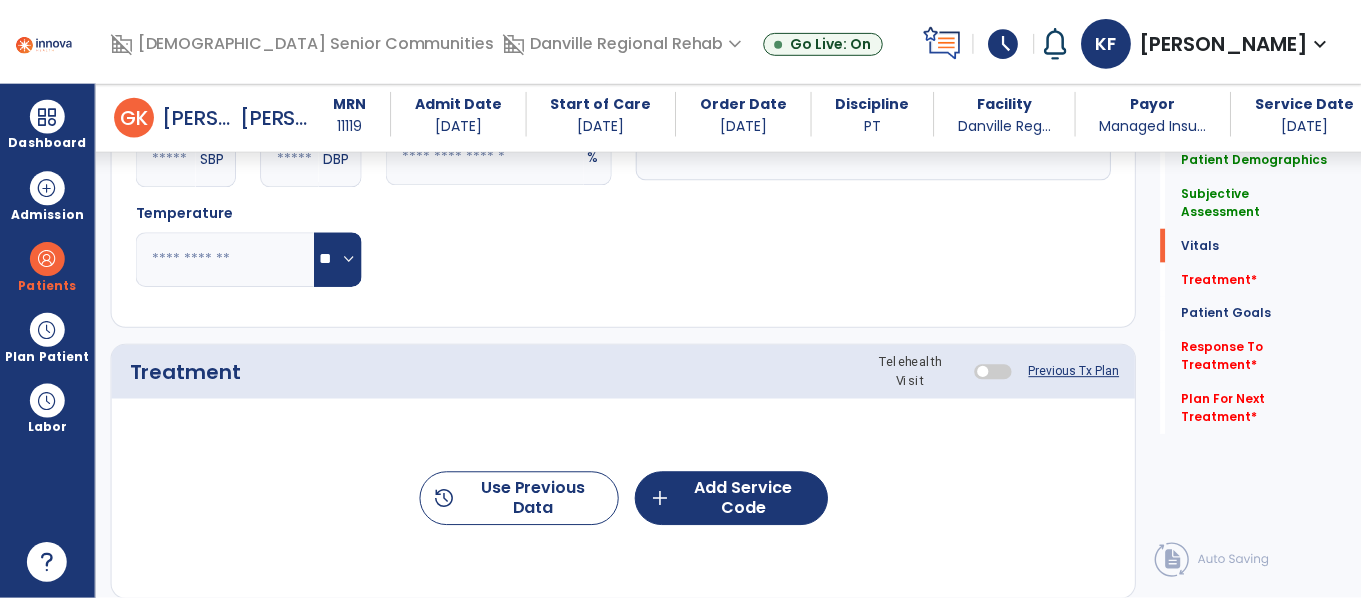 scroll, scrollTop: 1029, scrollLeft: 0, axis: vertical 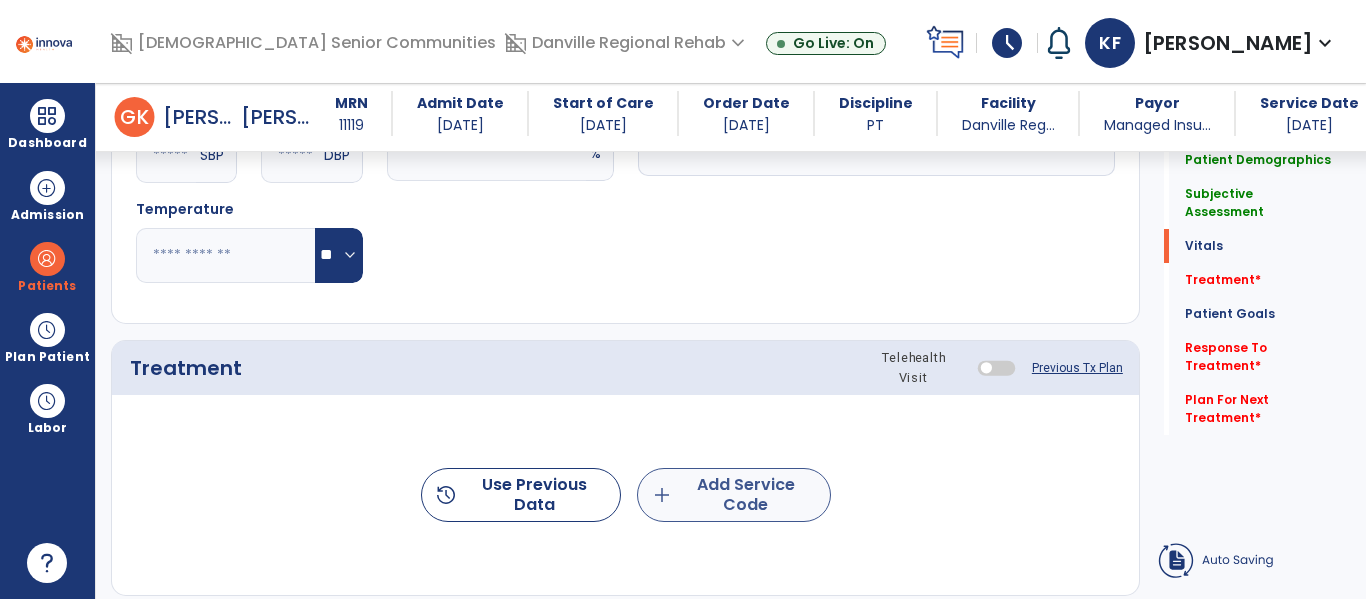 type on "**********" 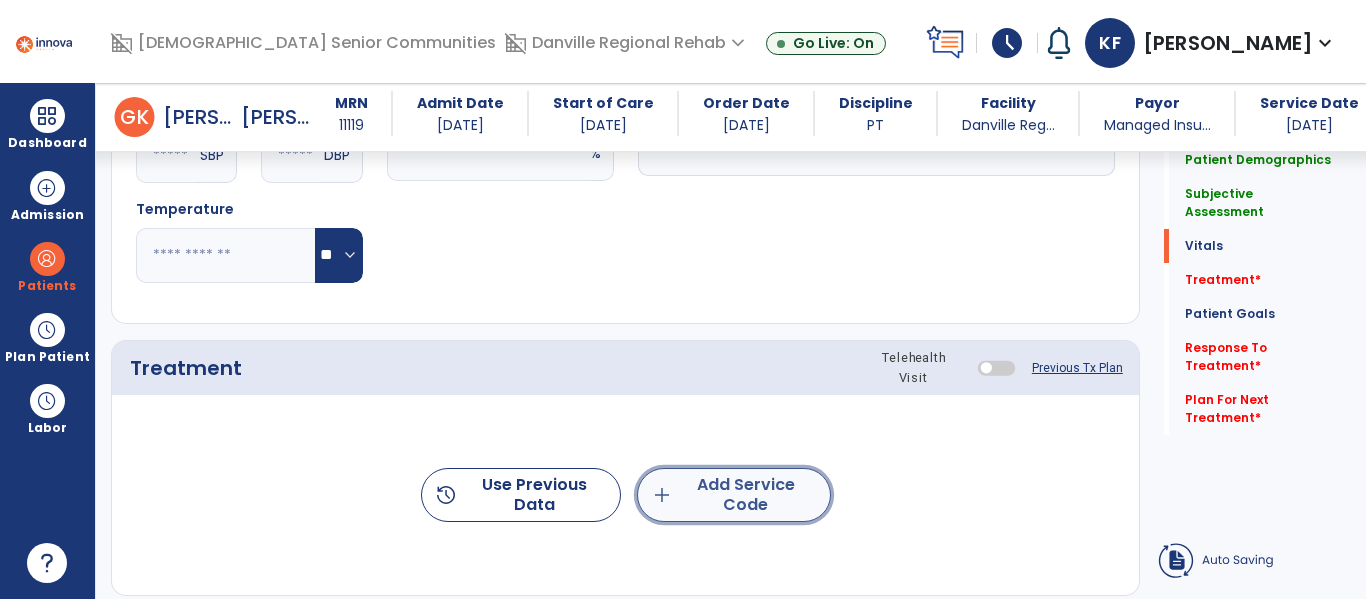 click on "add  Add Service Code" 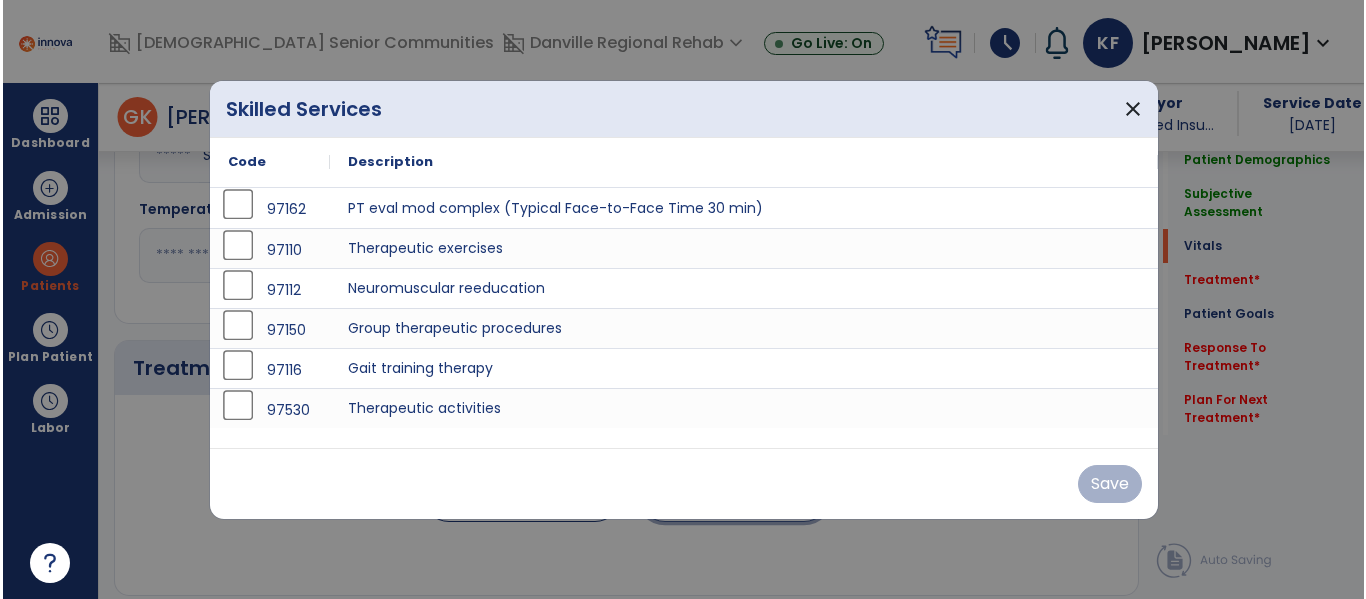 scroll, scrollTop: 1029, scrollLeft: 0, axis: vertical 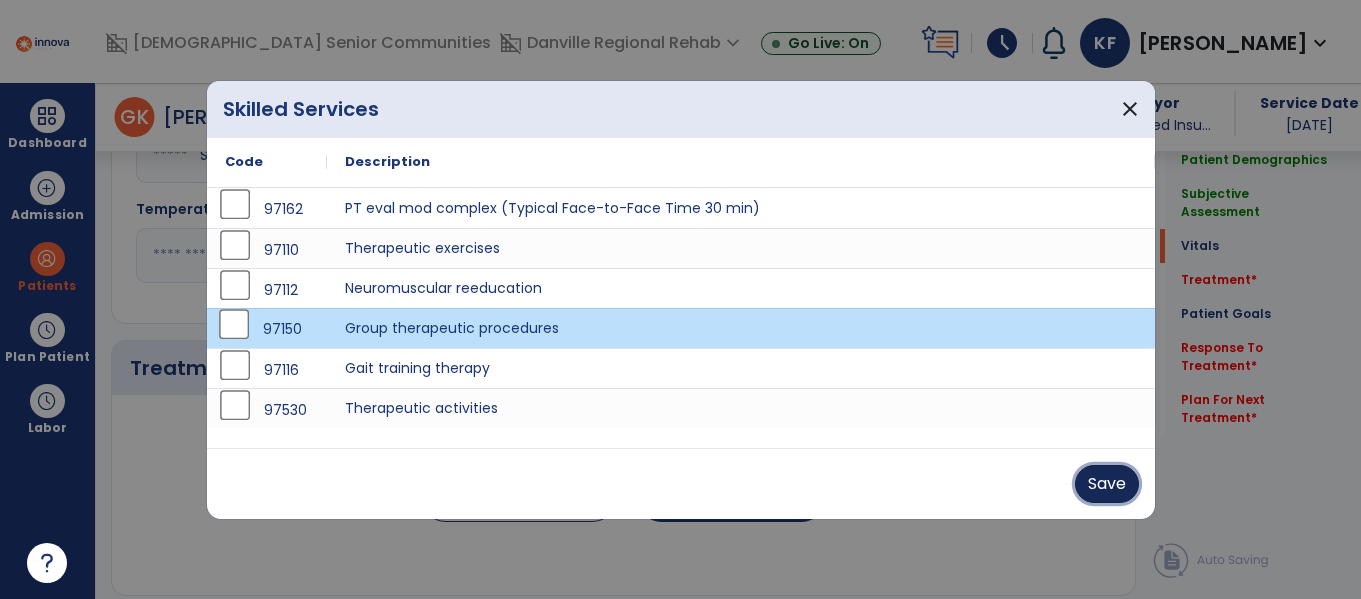 click on "Save" at bounding box center (1107, 484) 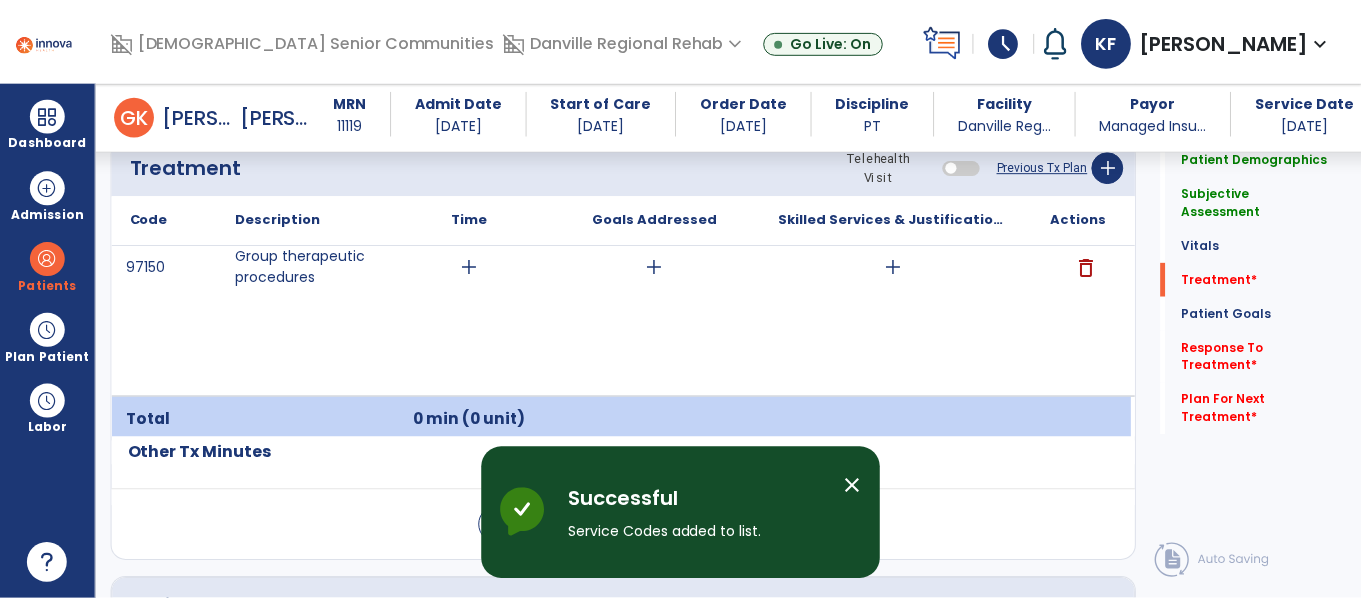 scroll, scrollTop: 1232, scrollLeft: 0, axis: vertical 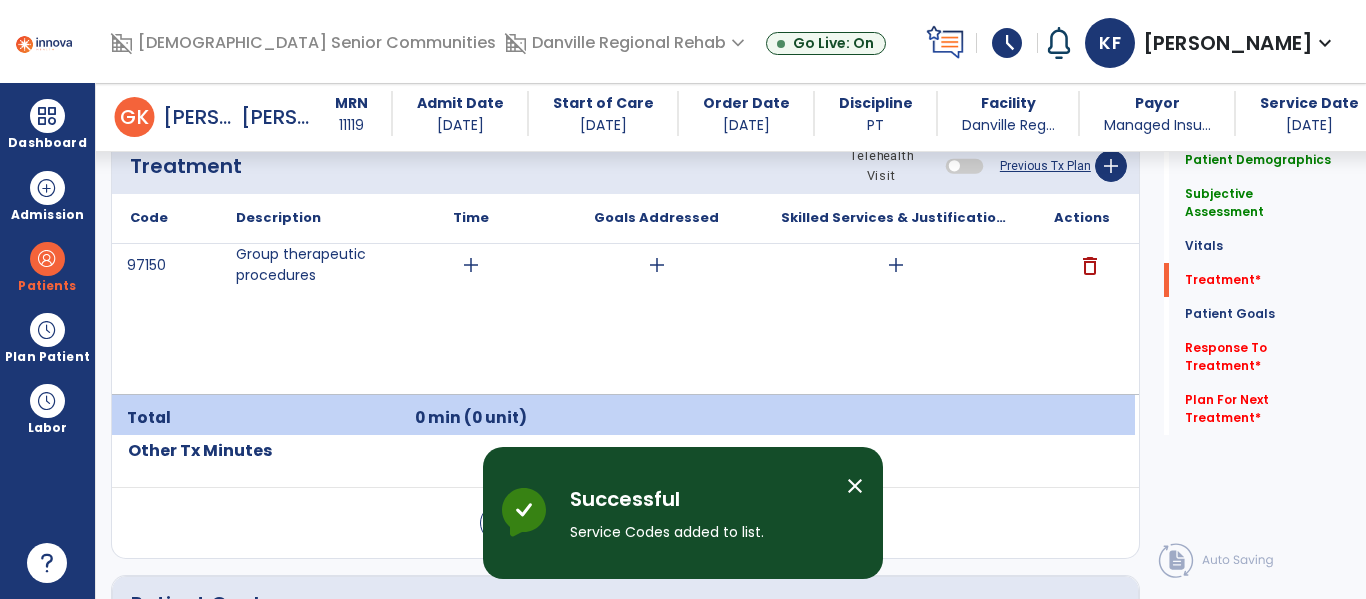 click on "add" at bounding box center (471, 265) 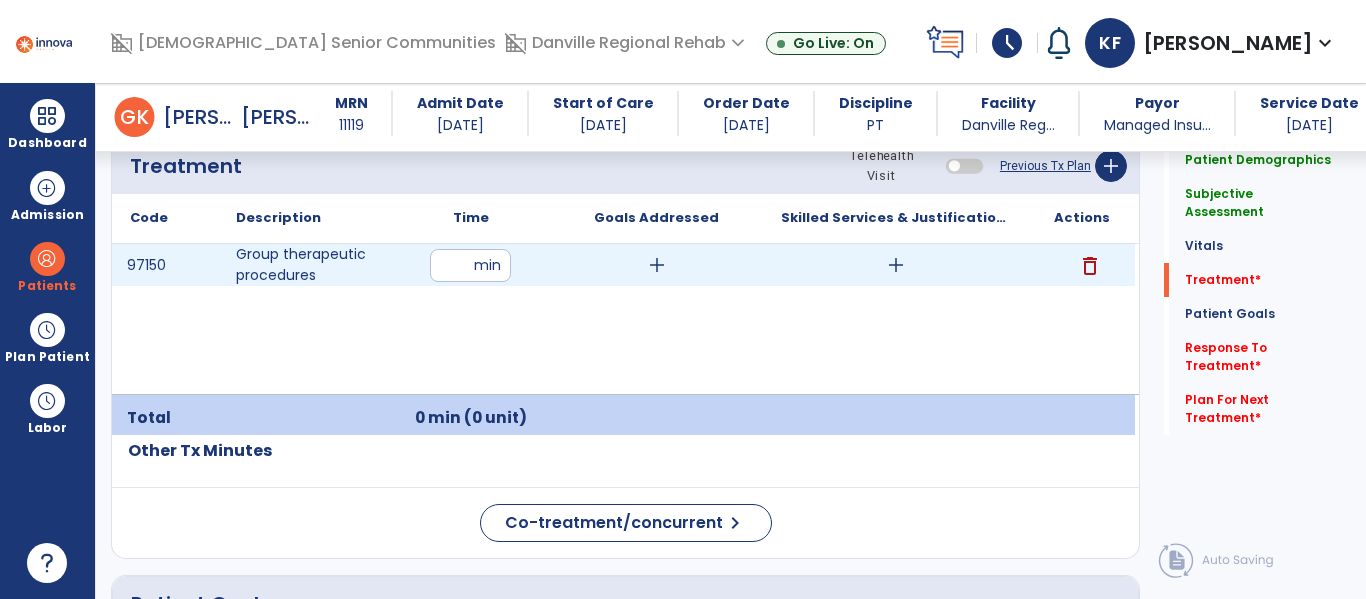 type on "**" 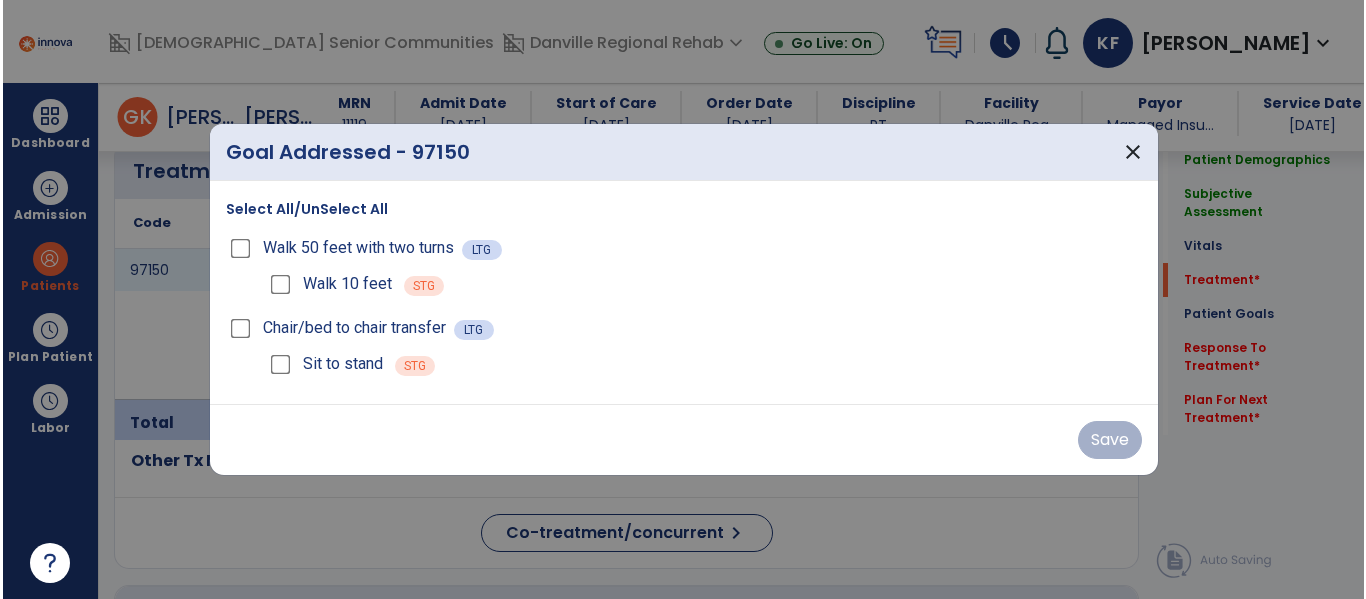 scroll, scrollTop: 1232, scrollLeft: 0, axis: vertical 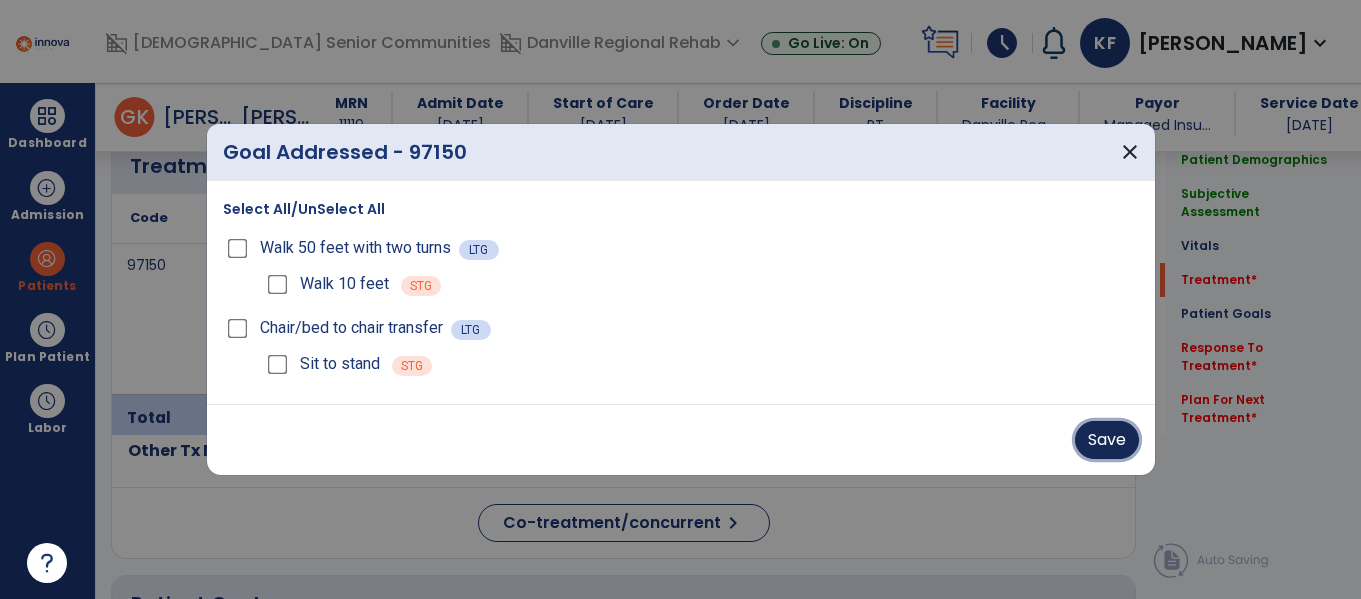 click on "Save" at bounding box center (1107, 440) 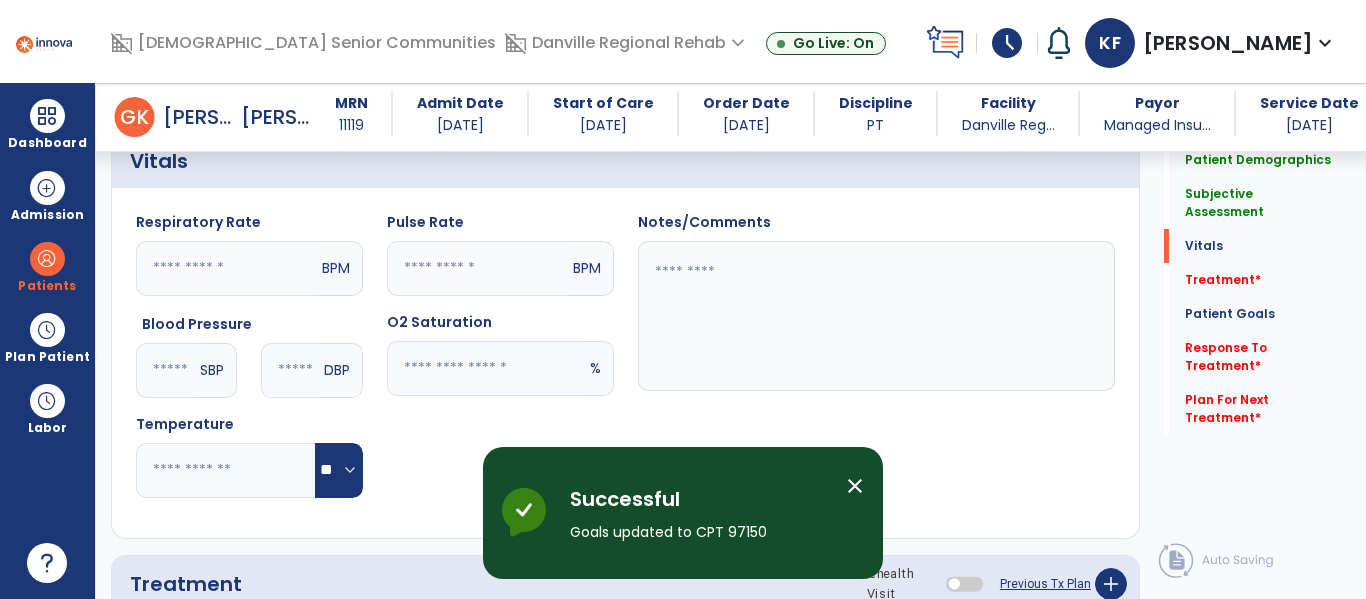scroll, scrollTop: 0, scrollLeft: 0, axis: both 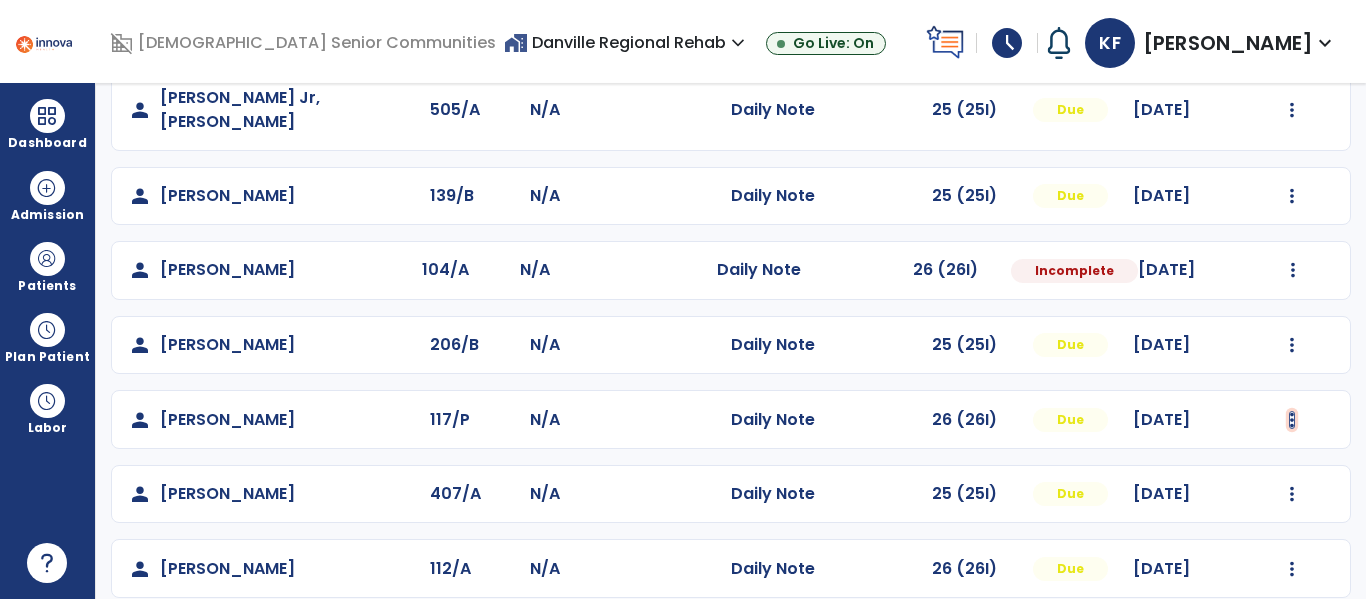 click at bounding box center (1293, -275) 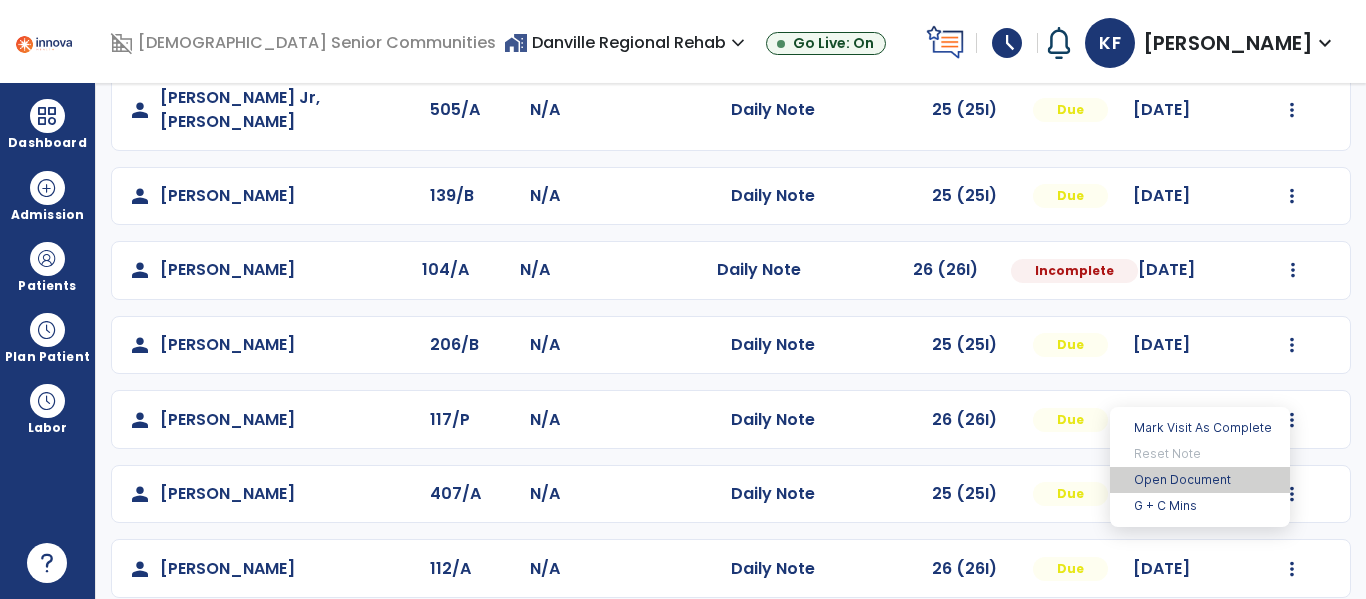 click on "Open Document" at bounding box center (1200, 480) 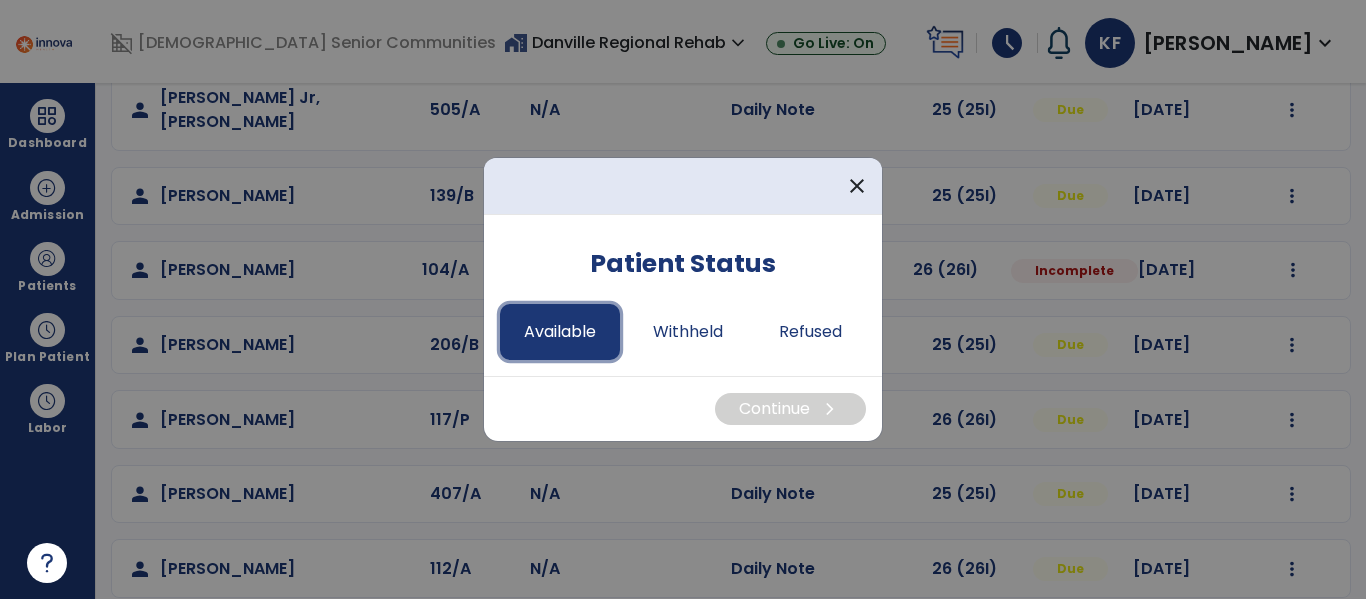 click on "Available" at bounding box center [560, 332] 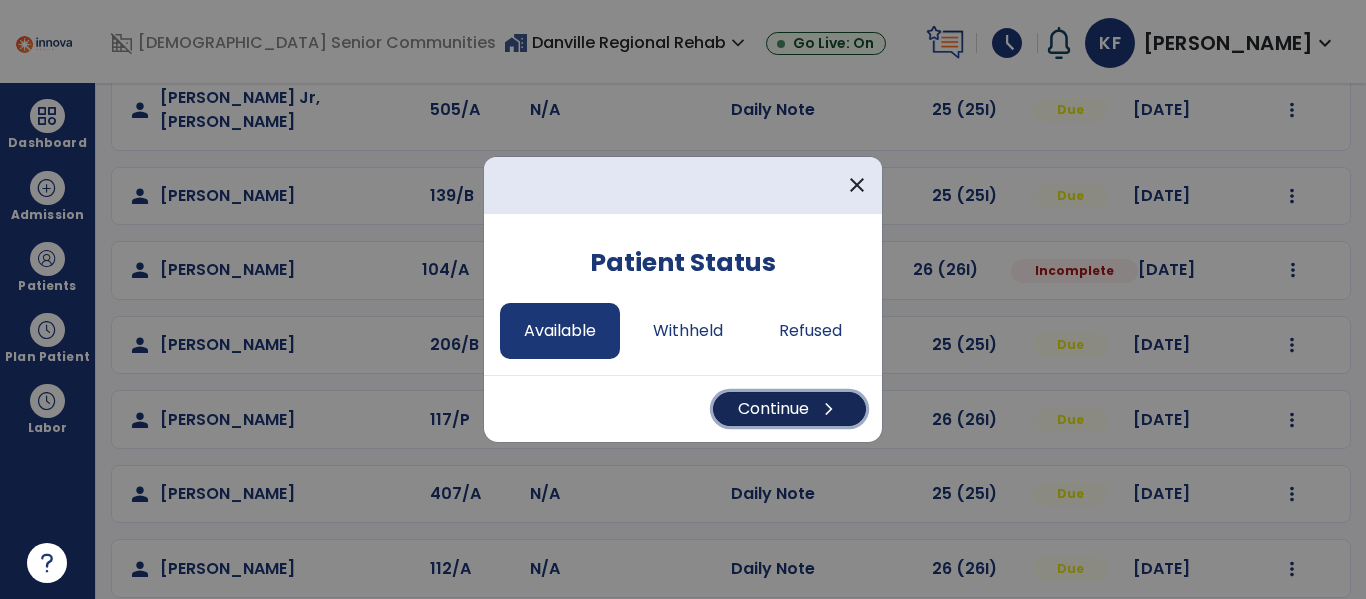 click on "Continue   chevron_right" at bounding box center (789, 409) 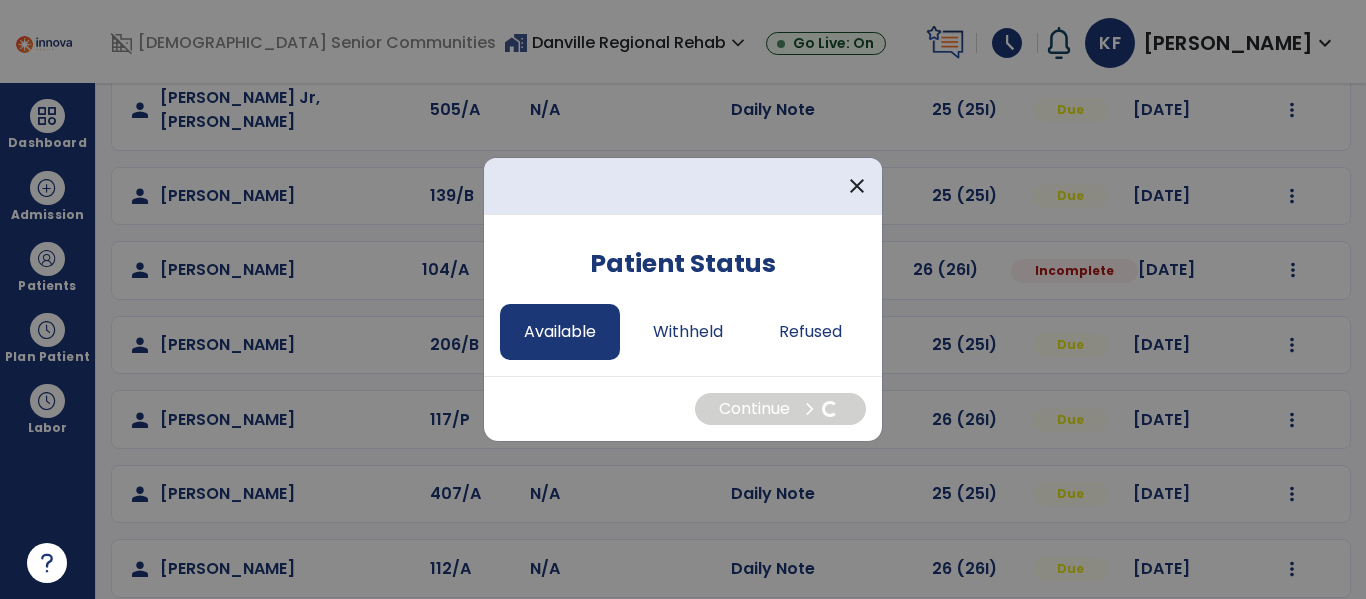 select on "*" 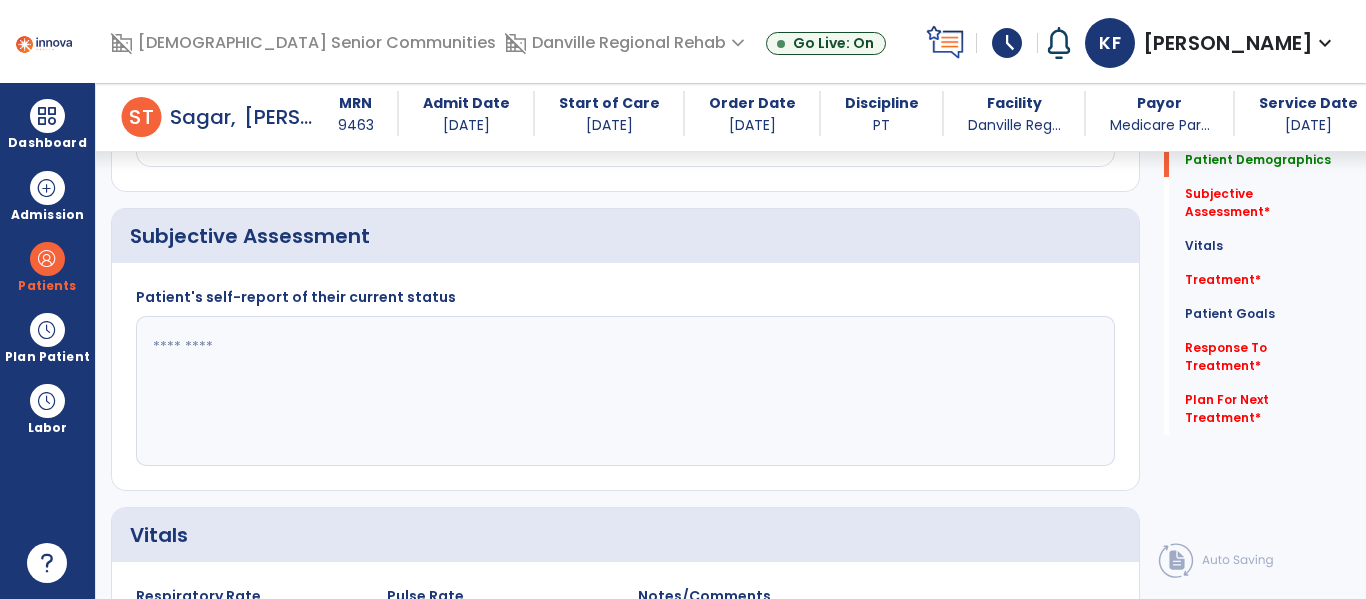scroll, scrollTop: 442, scrollLeft: 0, axis: vertical 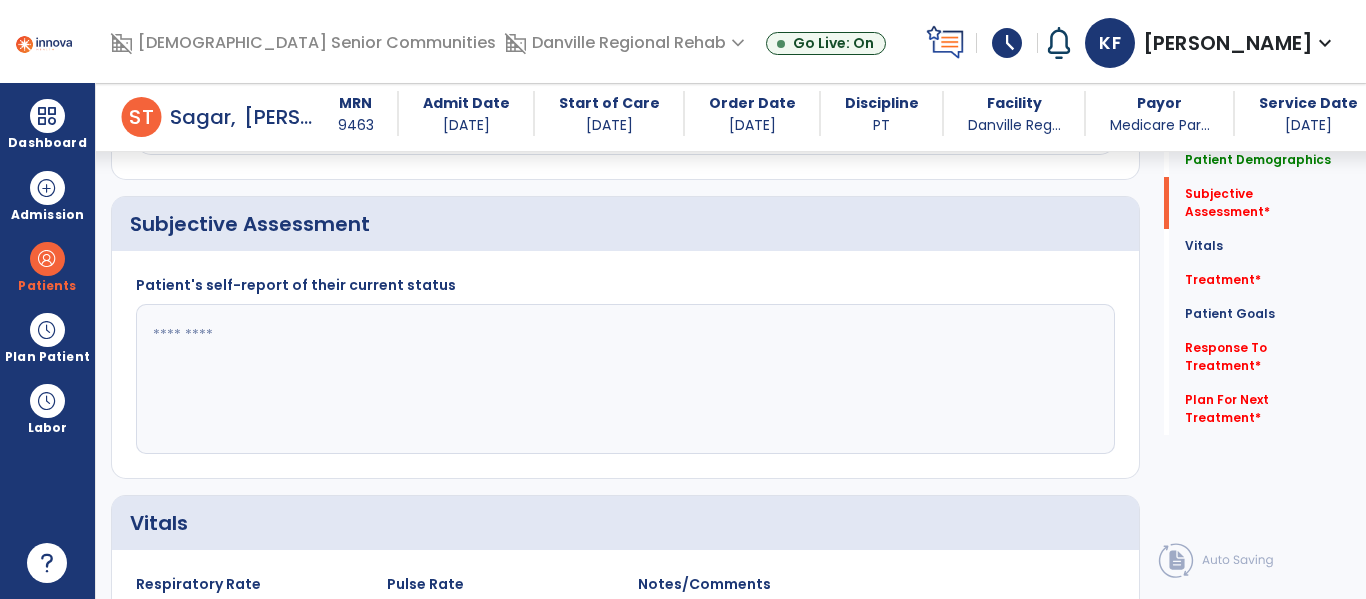 click 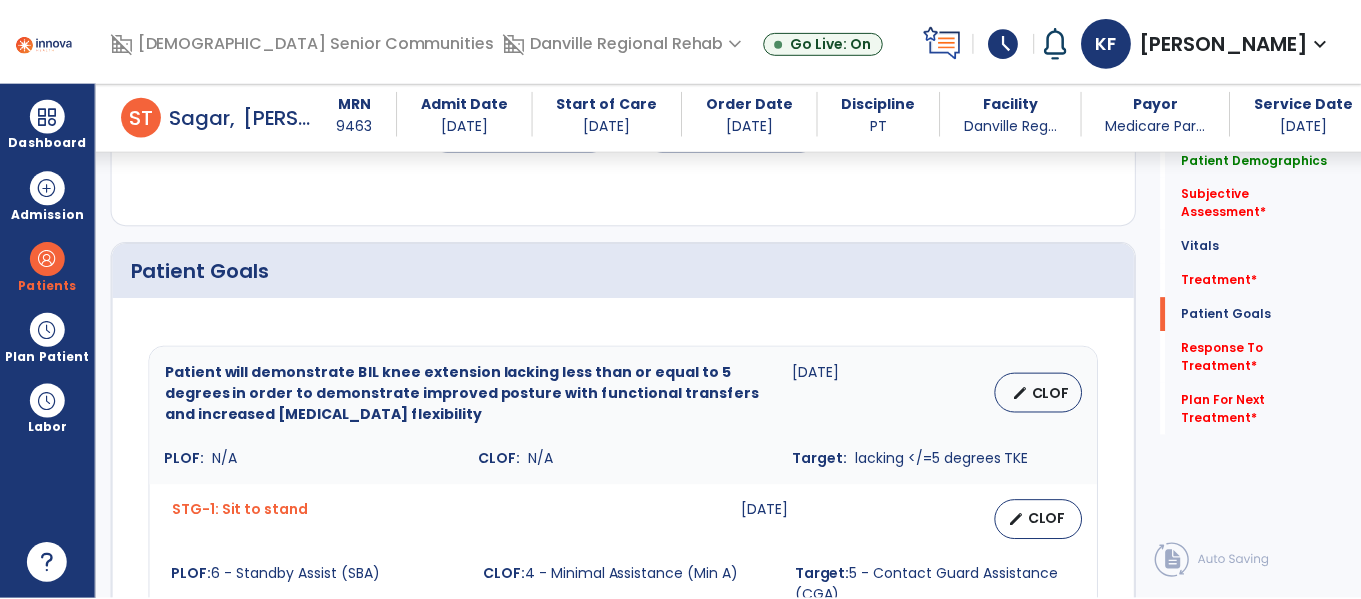 scroll, scrollTop: 1219, scrollLeft: 0, axis: vertical 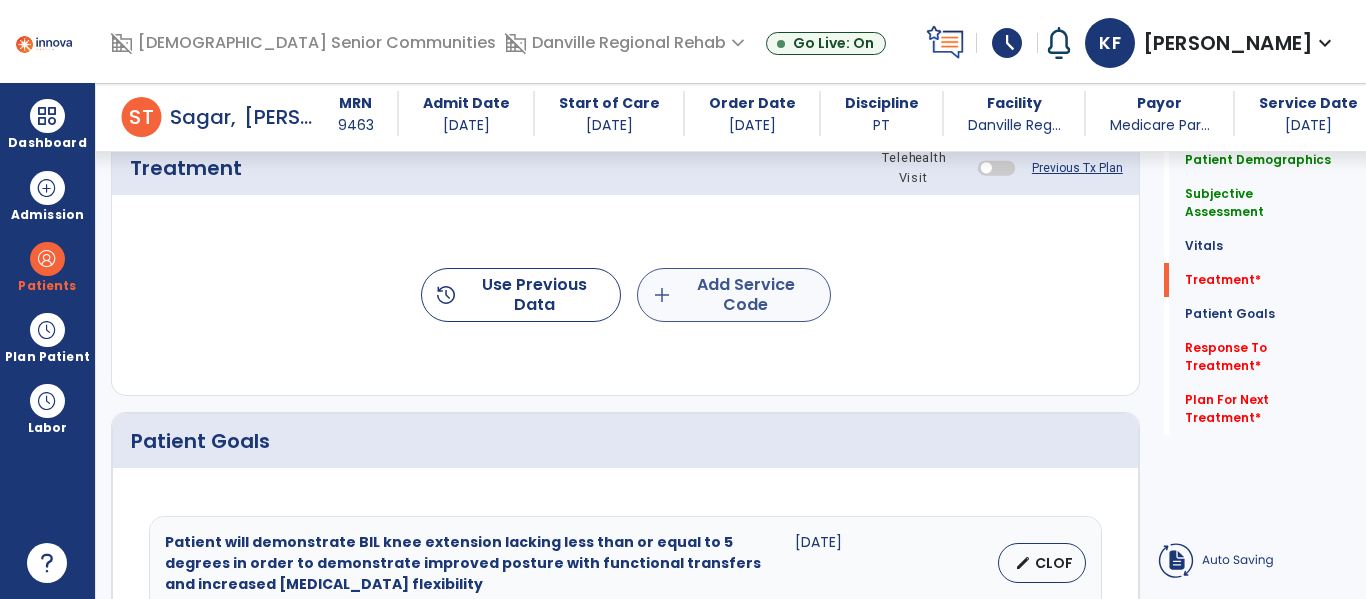 type on "**********" 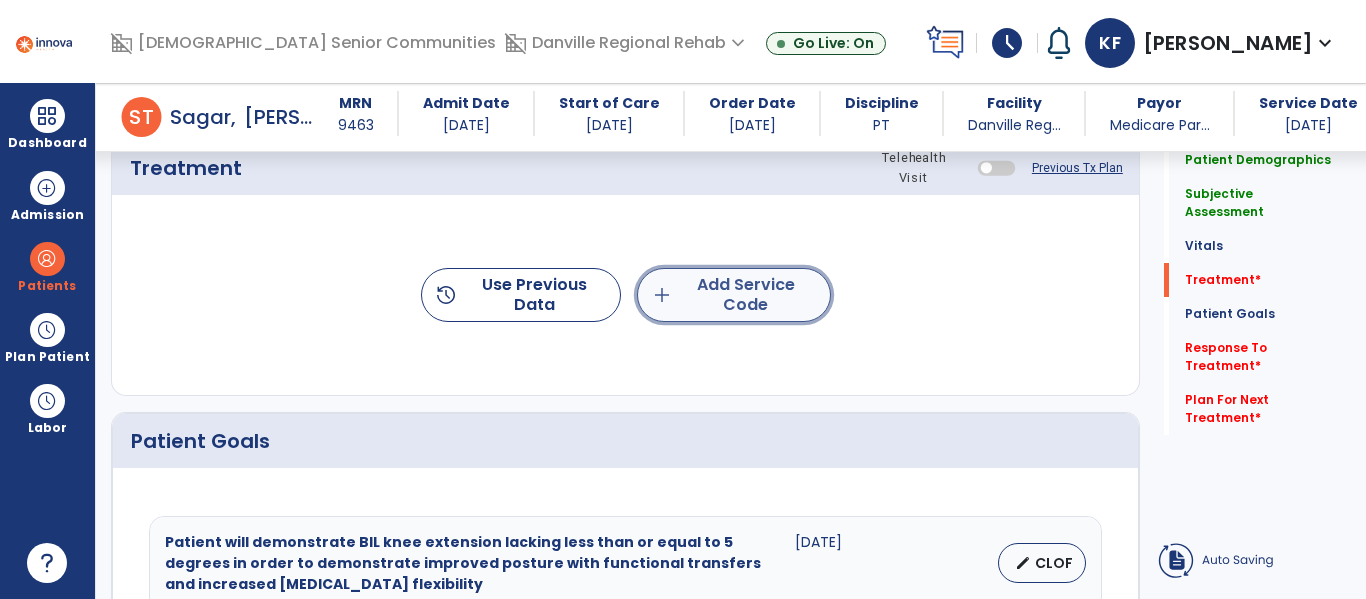 click on "add  Add Service Code" 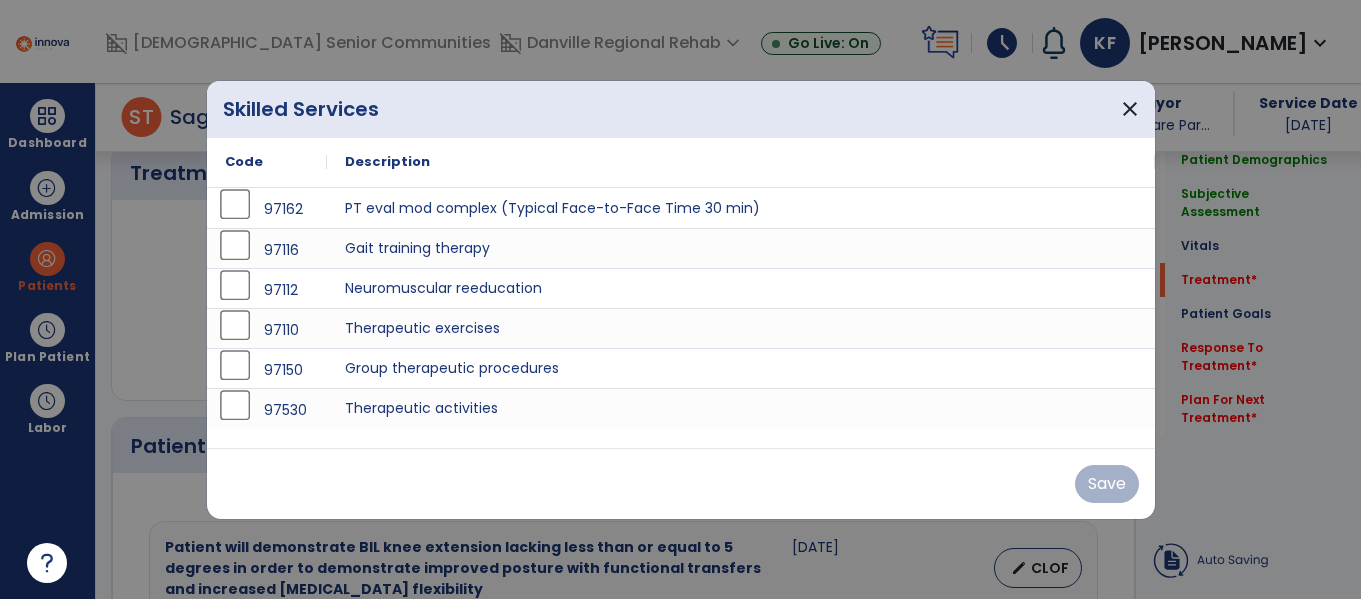 scroll, scrollTop: 1219, scrollLeft: 0, axis: vertical 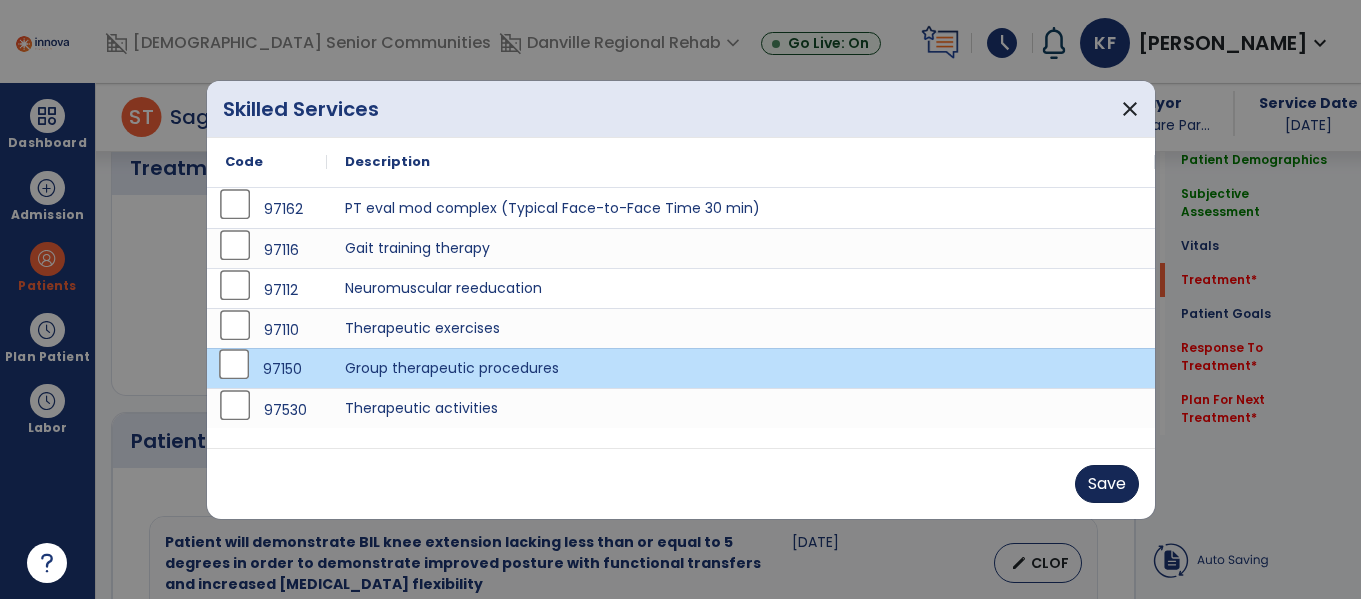 click on "Save" at bounding box center [1107, 484] 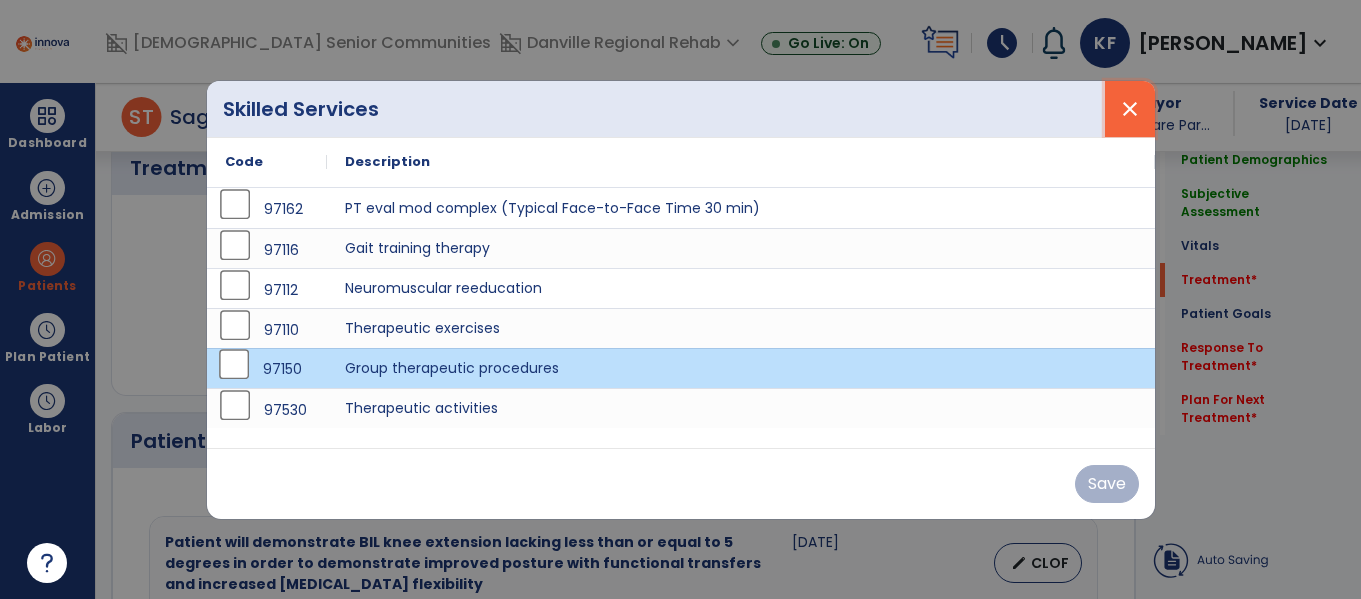 click on "close" at bounding box center (1130, 109) 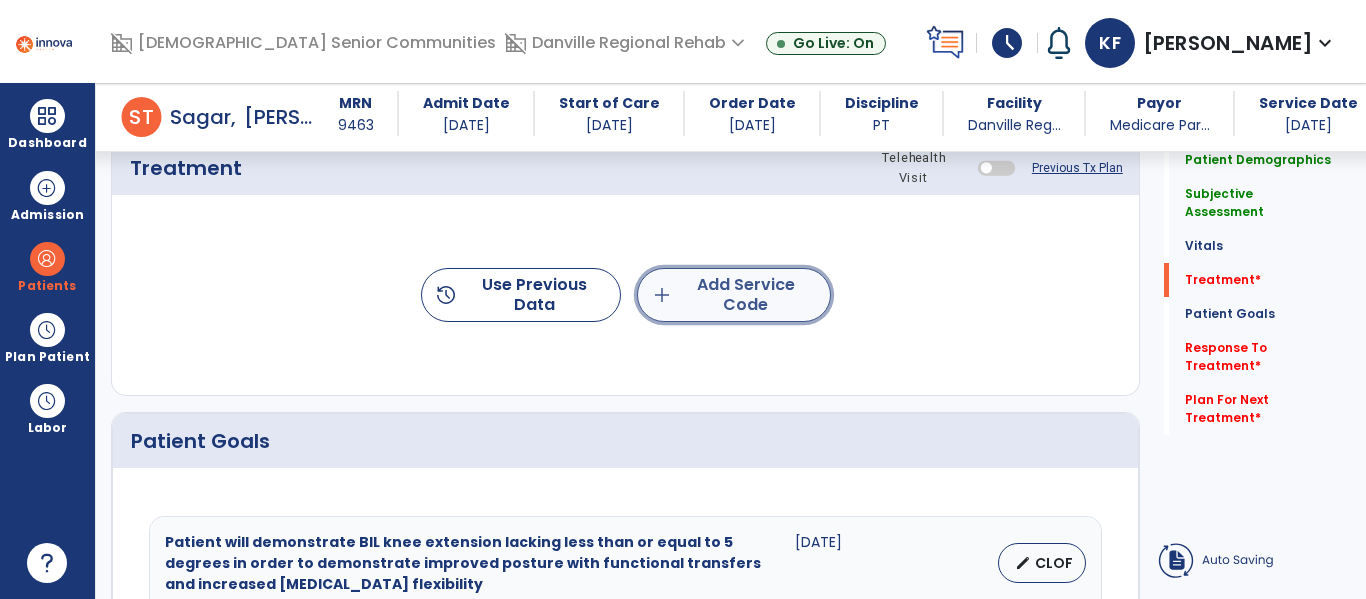click on "add  Add Service Code" 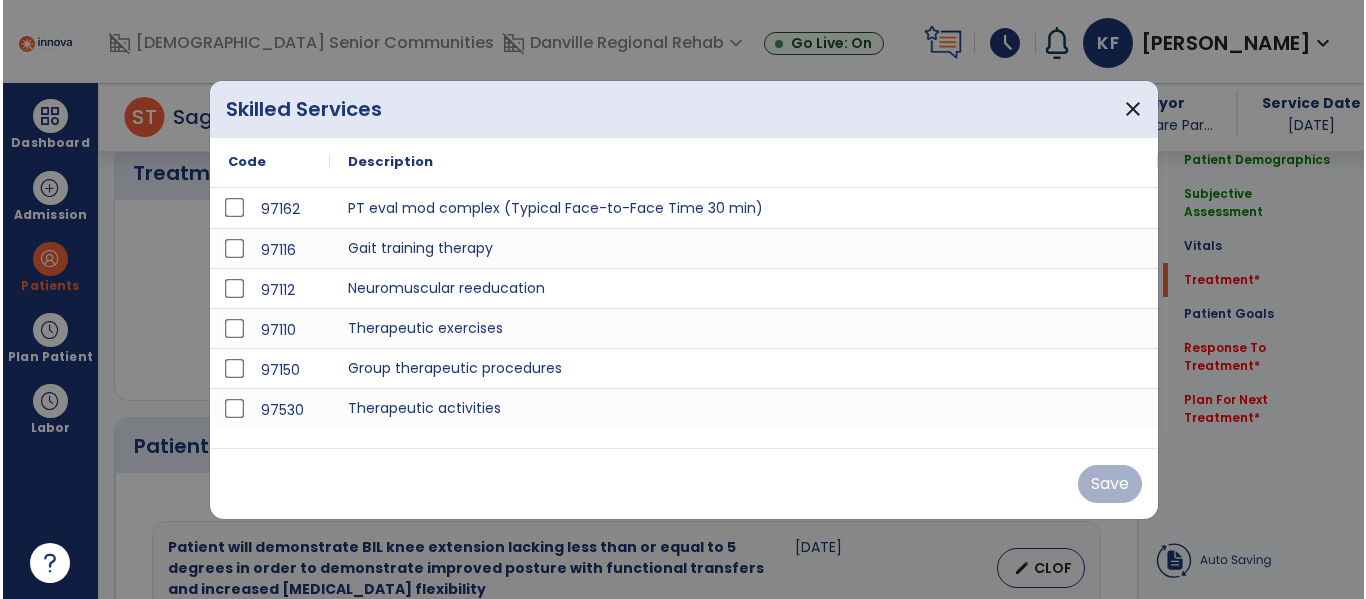 scroll, scrollTop: 1219, scrollLeft: 0, axis: vertical 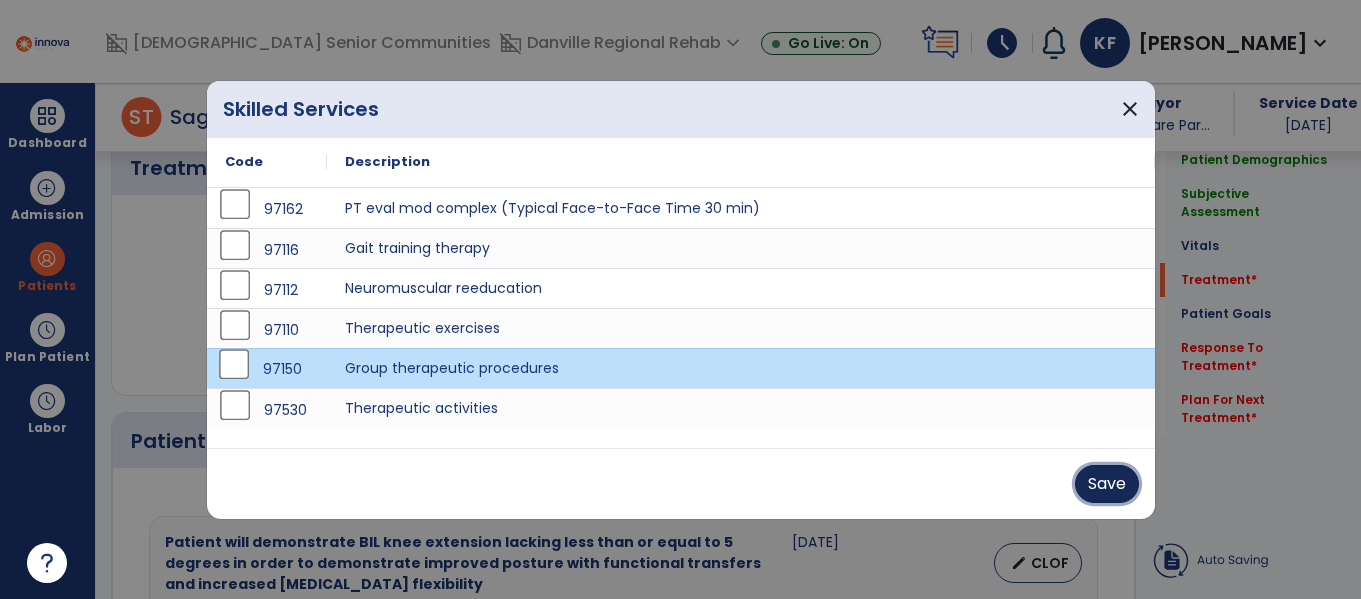 click on "Save" at bounding box center [1107, 484] 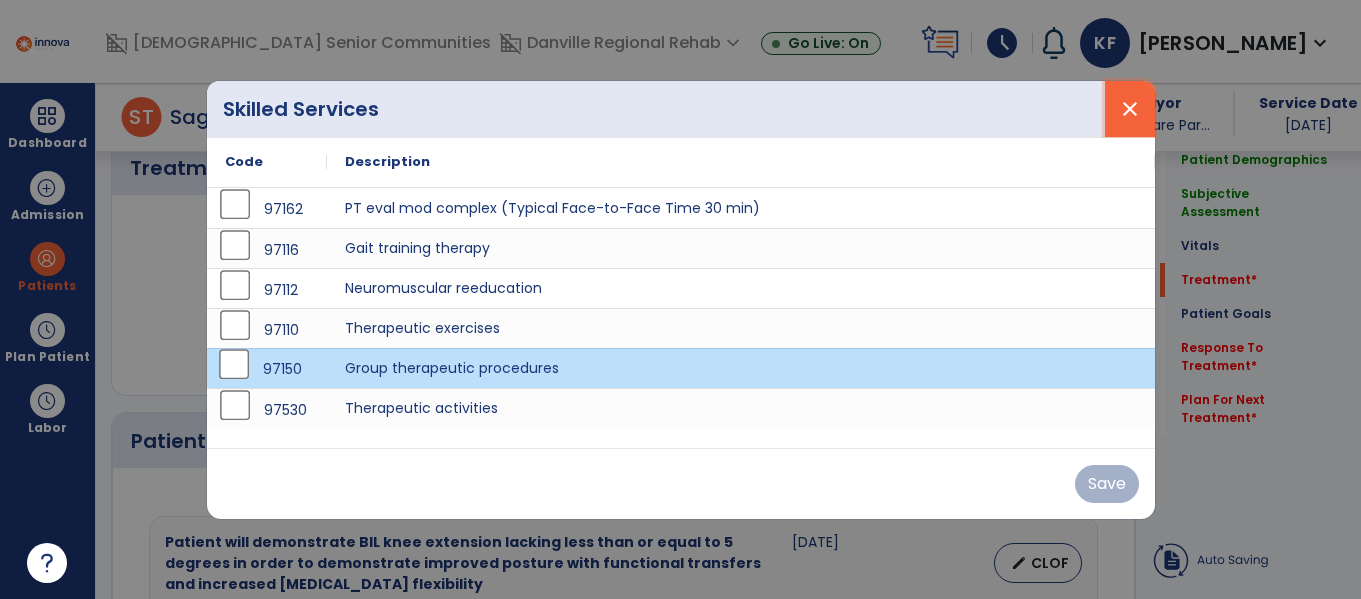 click on "close" at bounding box center (1130, 109) 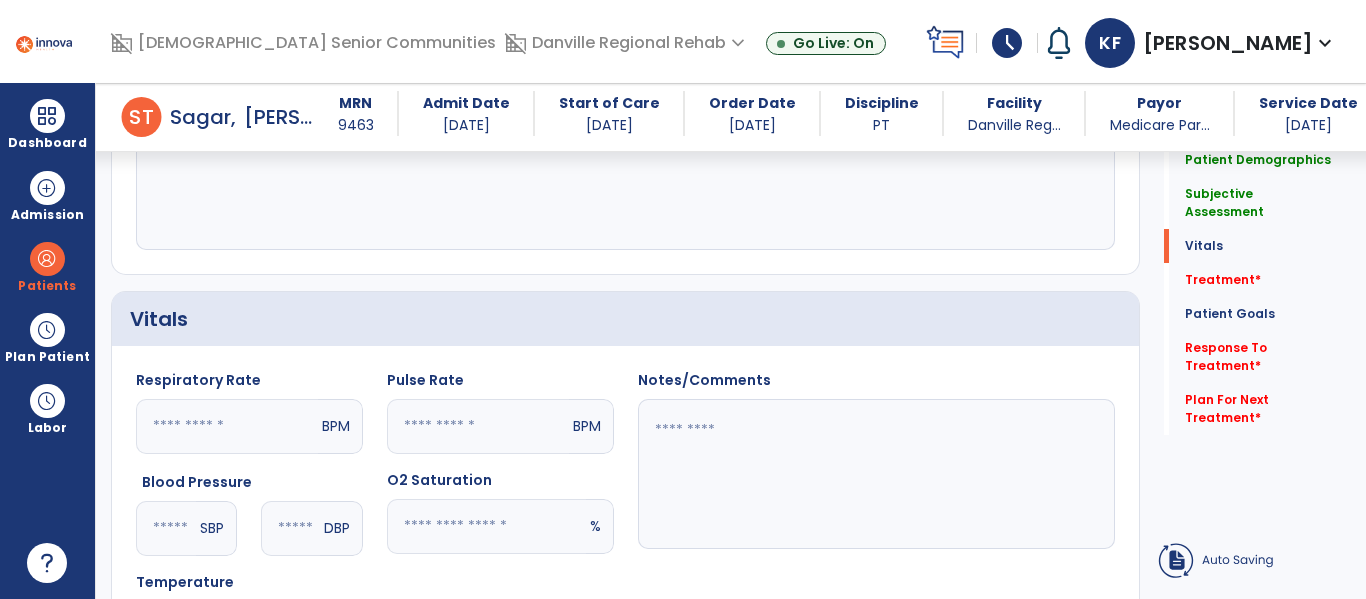 scroll, scrollTop: 0, scrollLeft: 0, axis: both 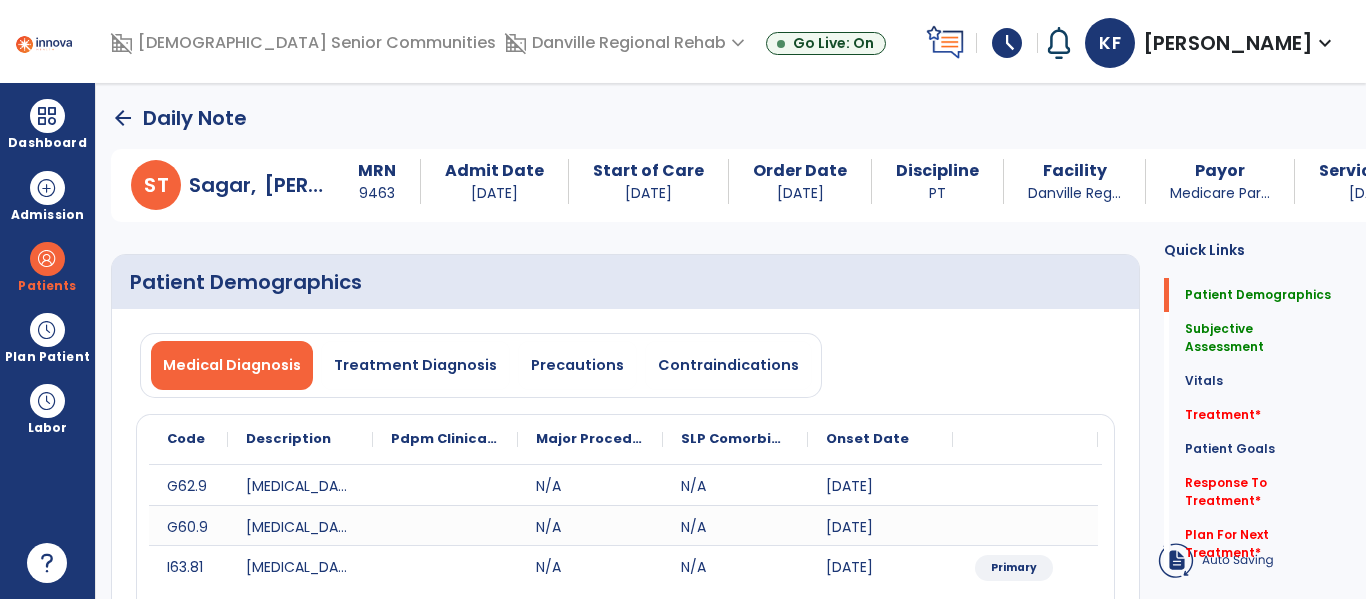 click on "arrow_back" 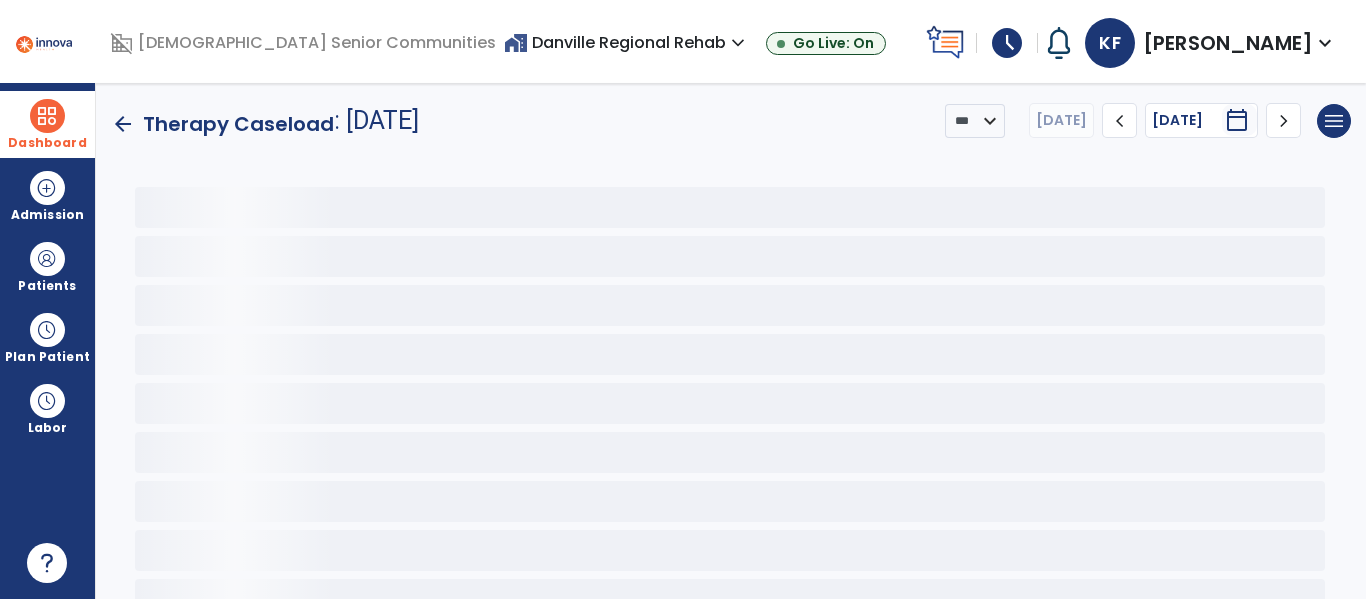click at bounding box center (47, 116) 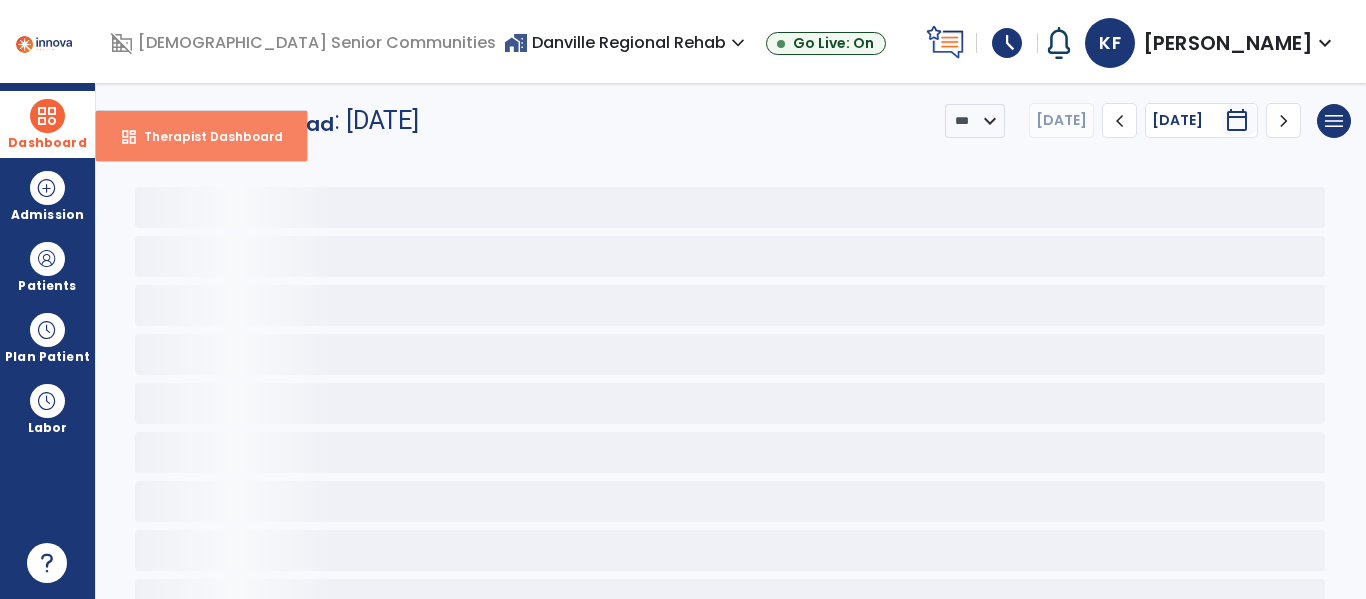 click on "Therapist Dashboard" at bounding box center (205, 136) 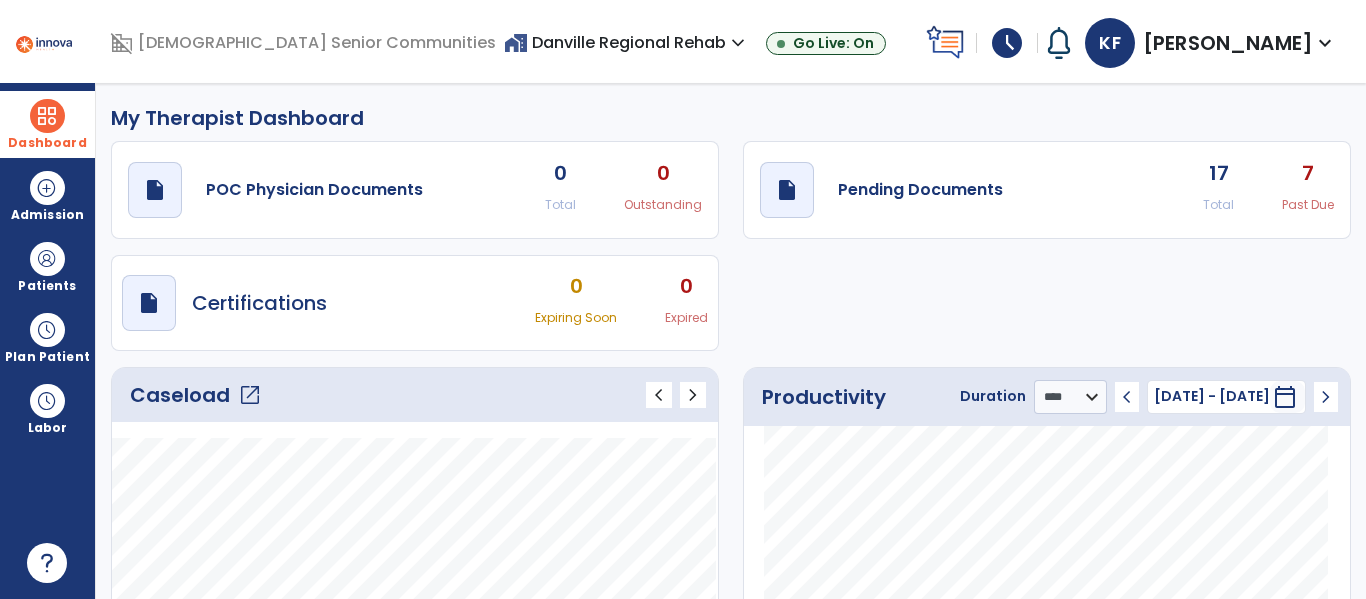 click on "open_in_new" 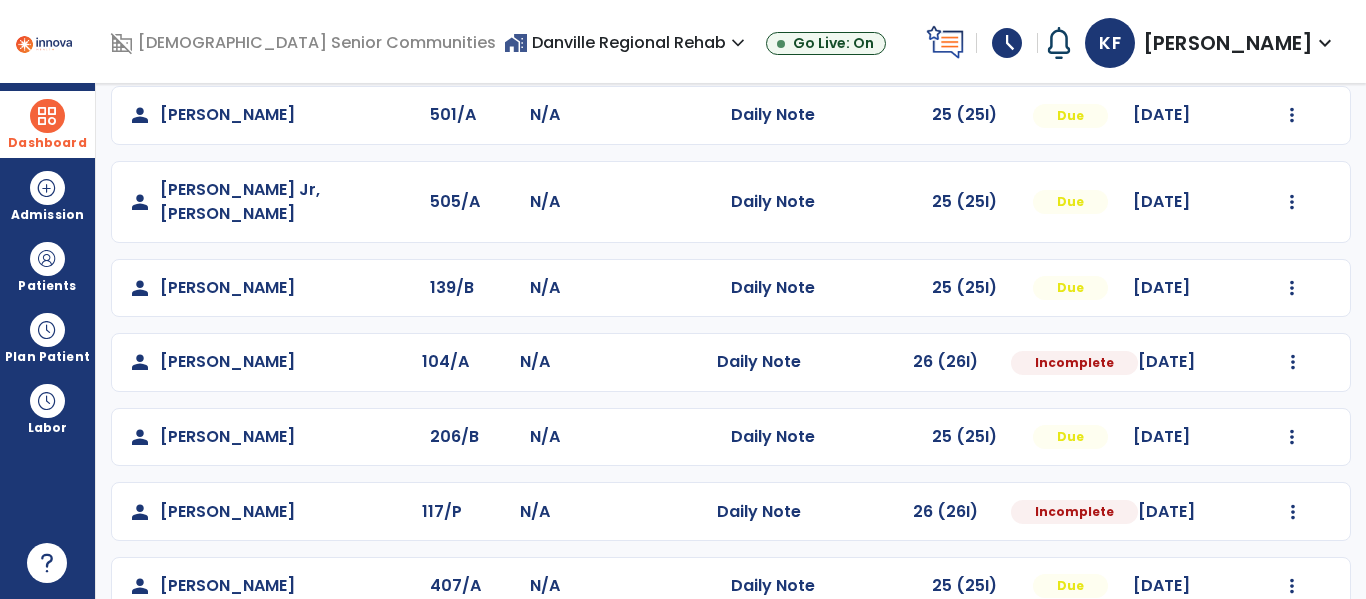 scroll, scrollTop: 563, scrollLeft: 0, axis: vertical 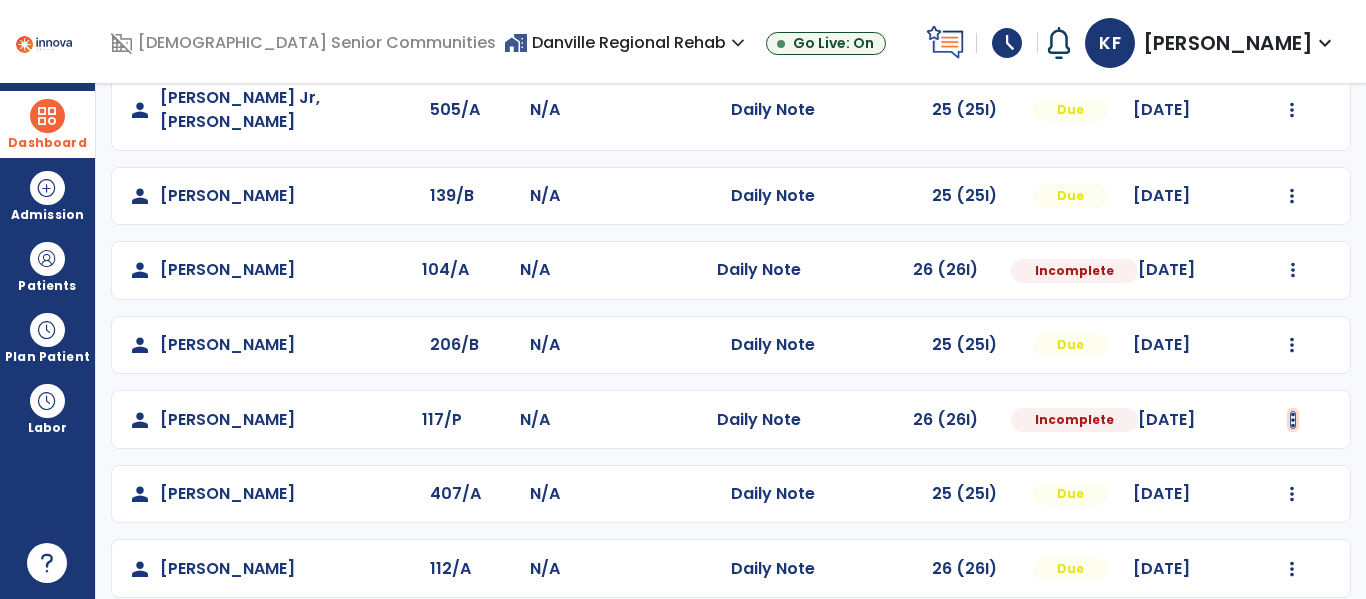 click at bounding box center [1293, -275] 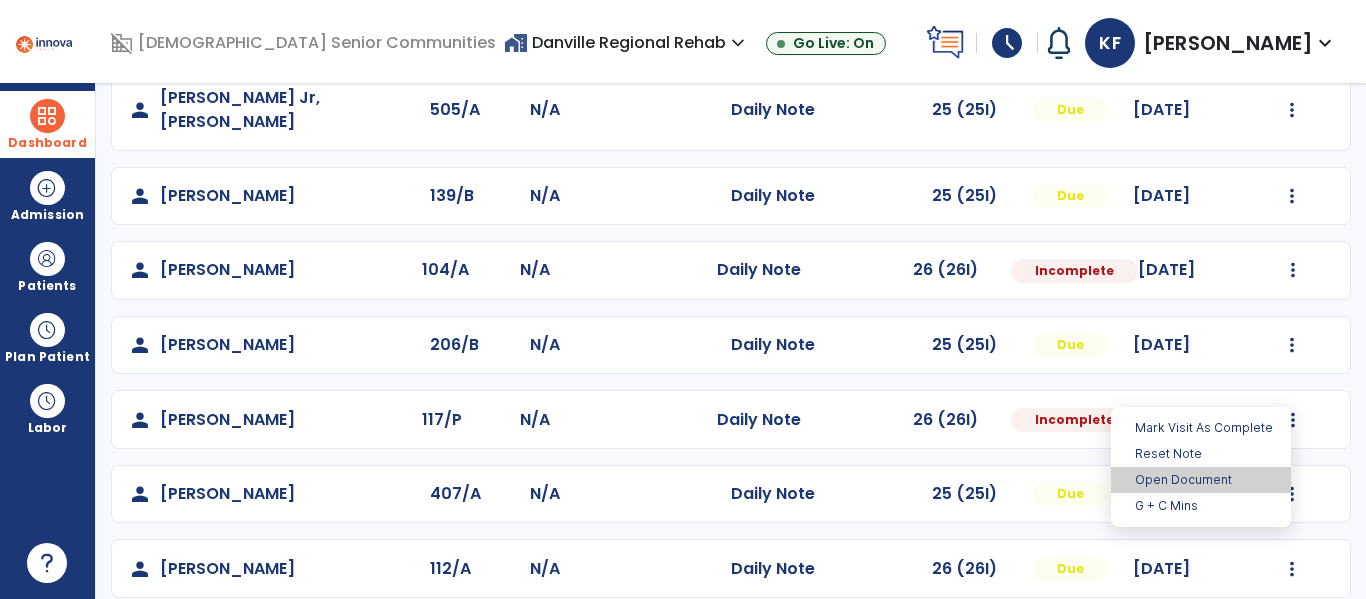 click on "Open Document" at bounding box center (1201, 480) 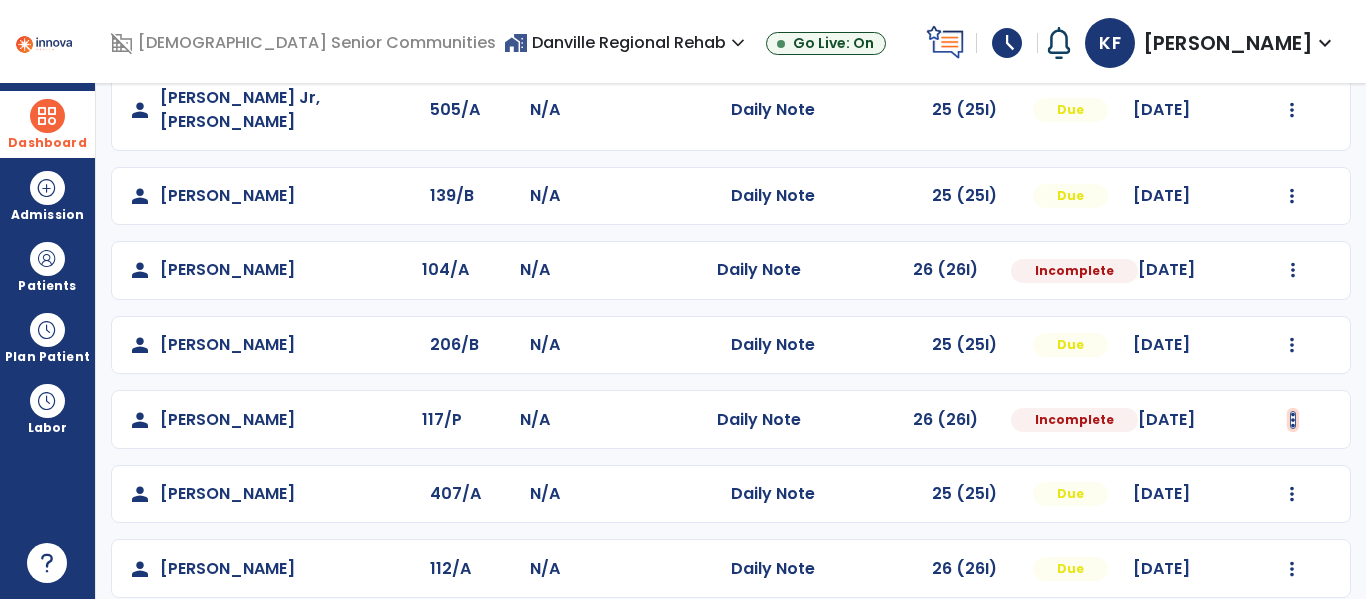 click at bounding box center (1293, -275) 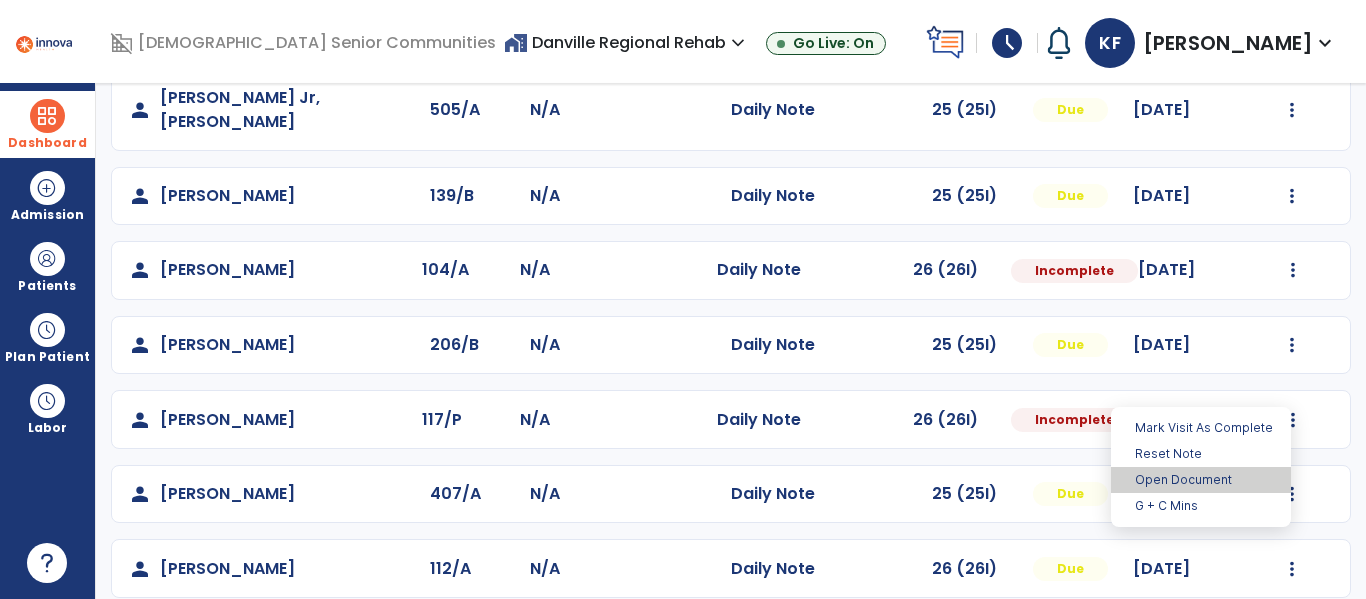 click on "Open Document" at bounding box center (1201, 480) 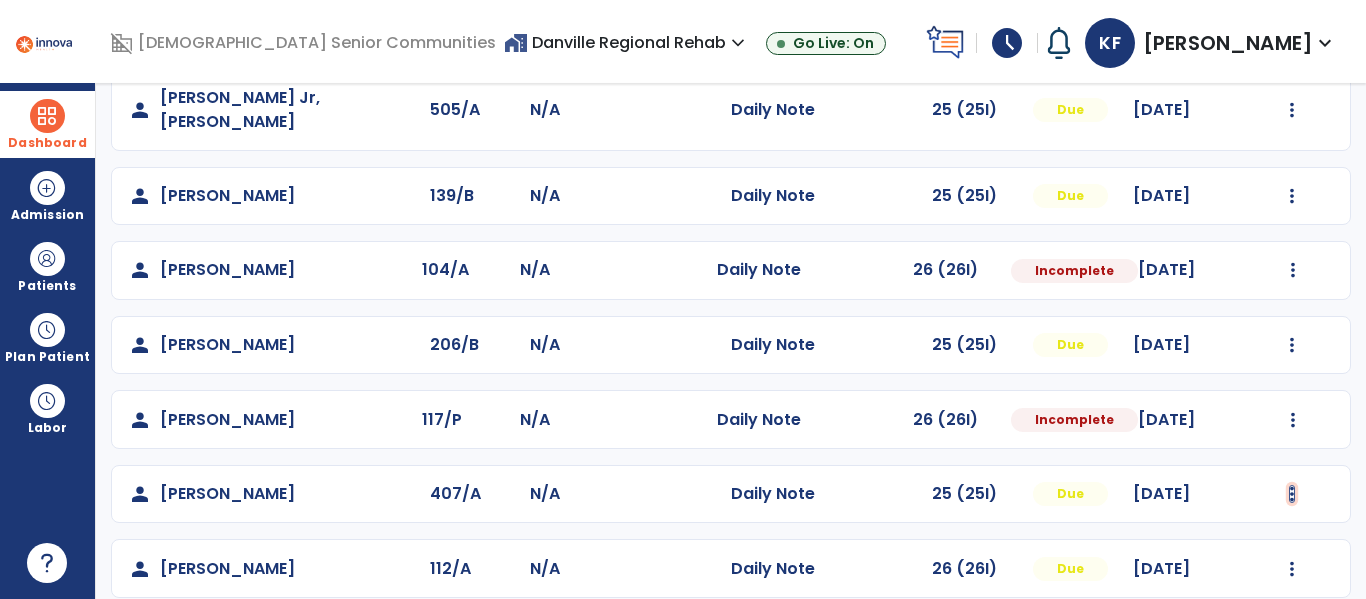 click at bounding box center [1293, -275] 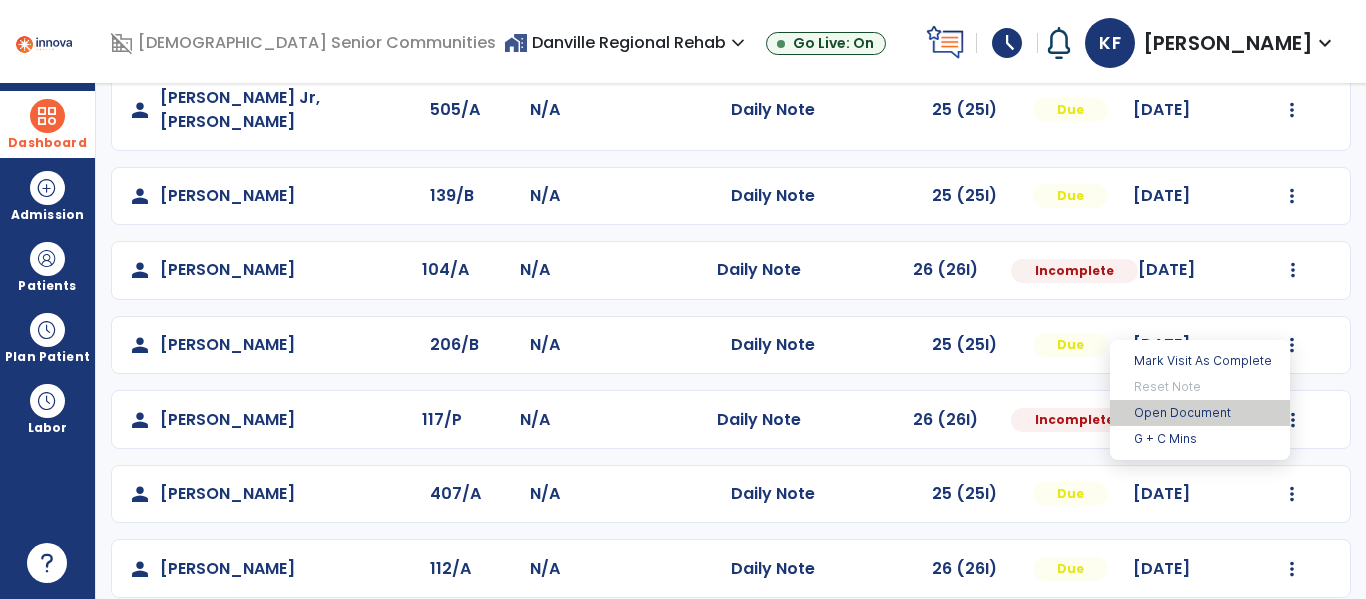click on "Open Document" at bounding box center [1200, 413] 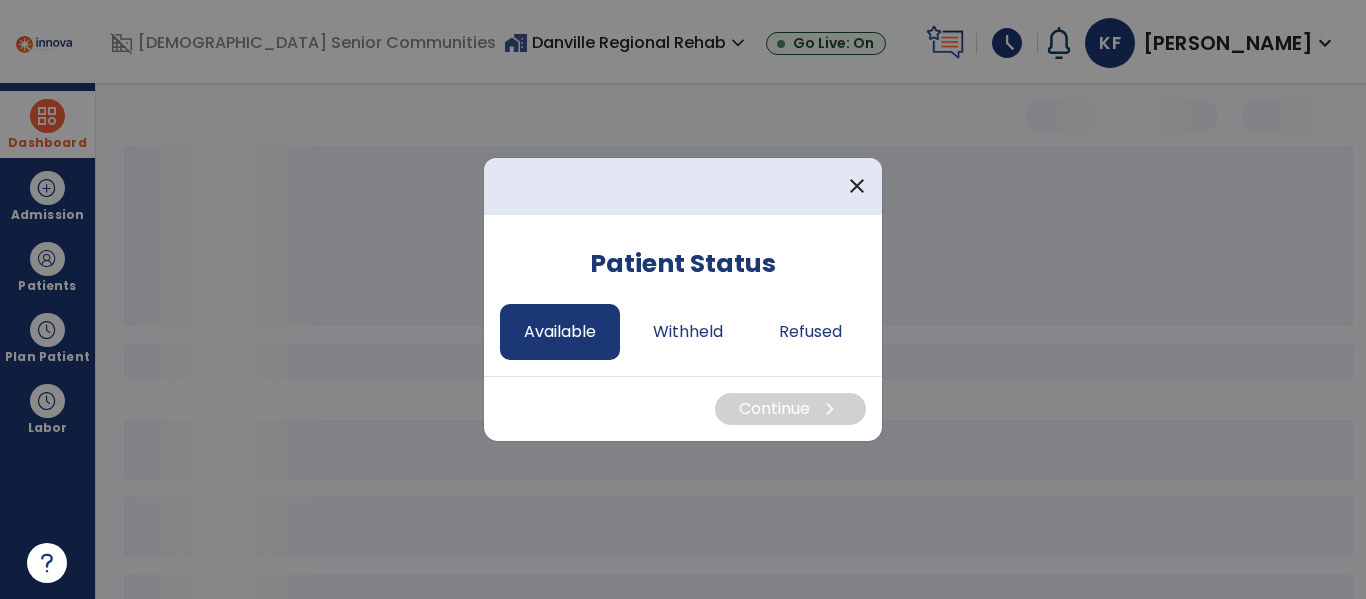 click on "Available" at bounding box center [560, 332] 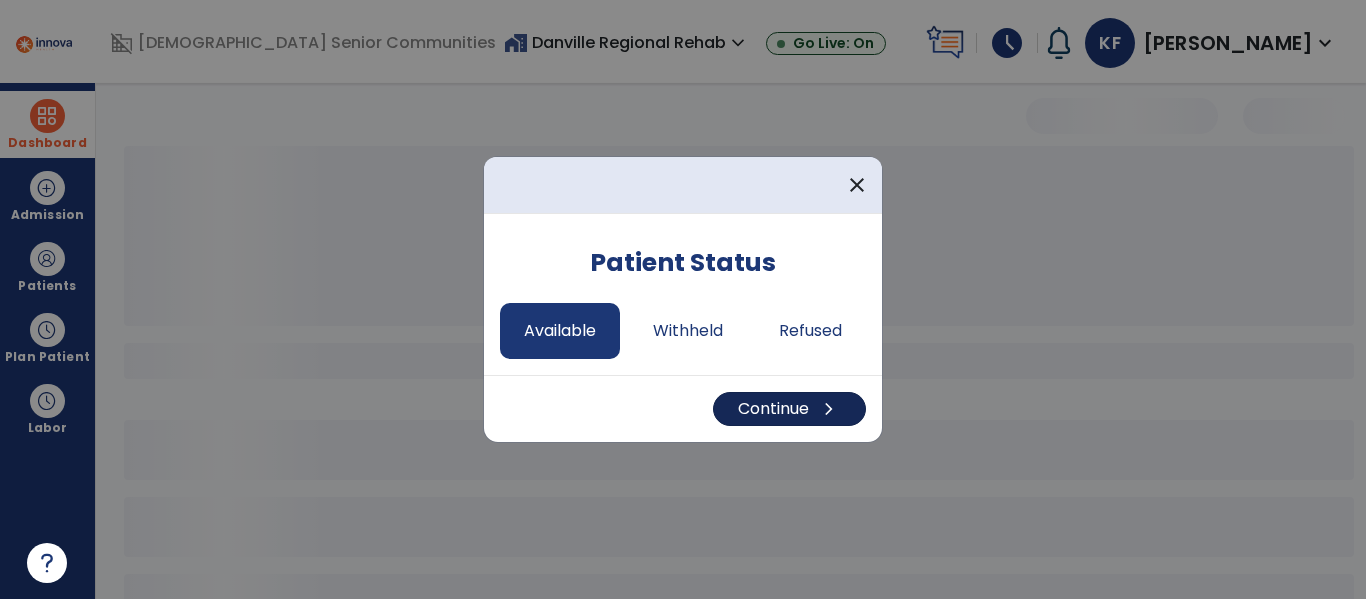 click on "chevron_right" at bounding box center (829, 409) 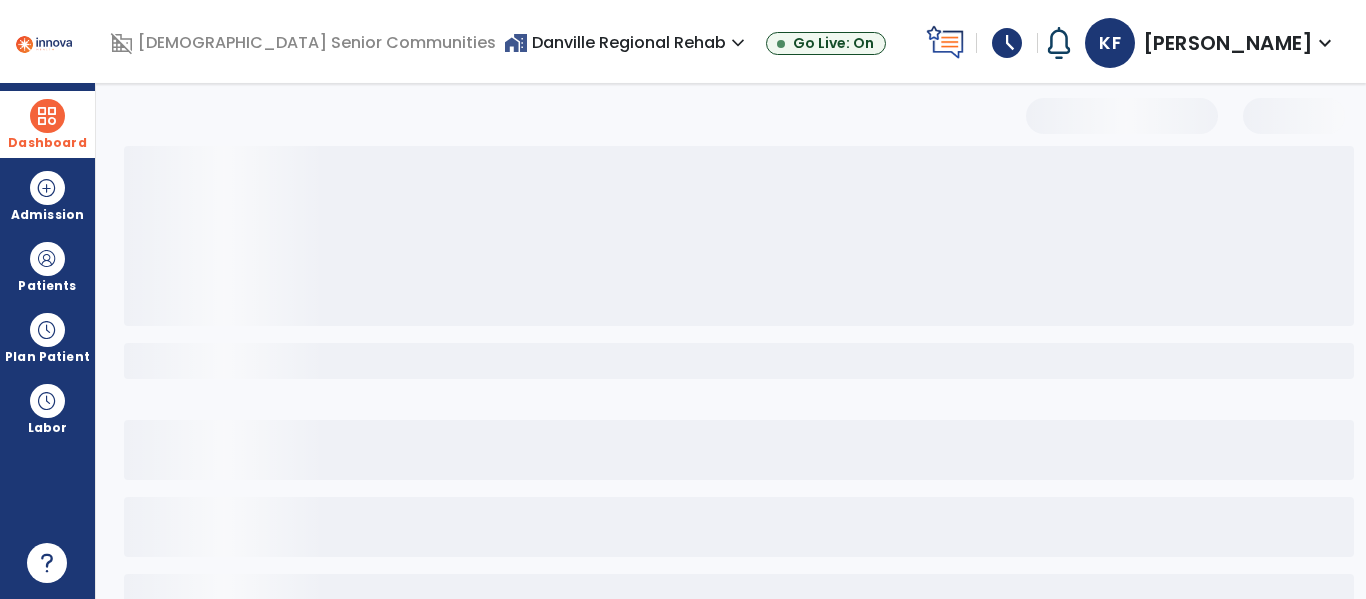 select on "*" 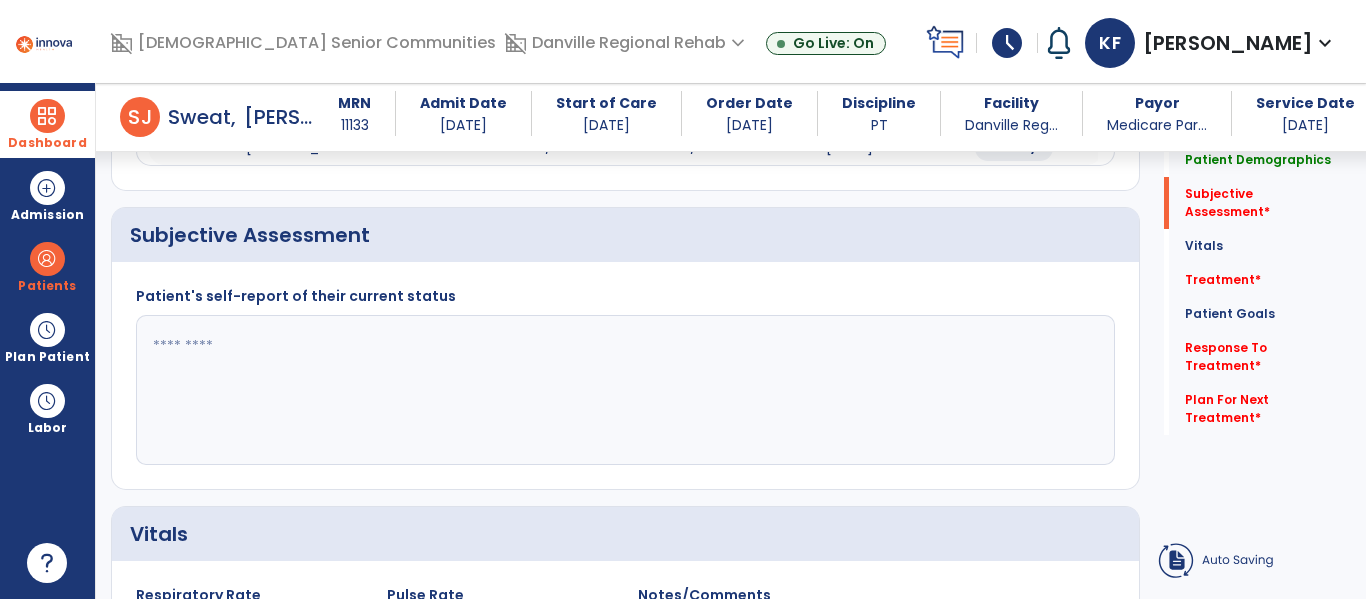 scroll, scrollTop: 453, scrollLeft: 0, axis: vertical 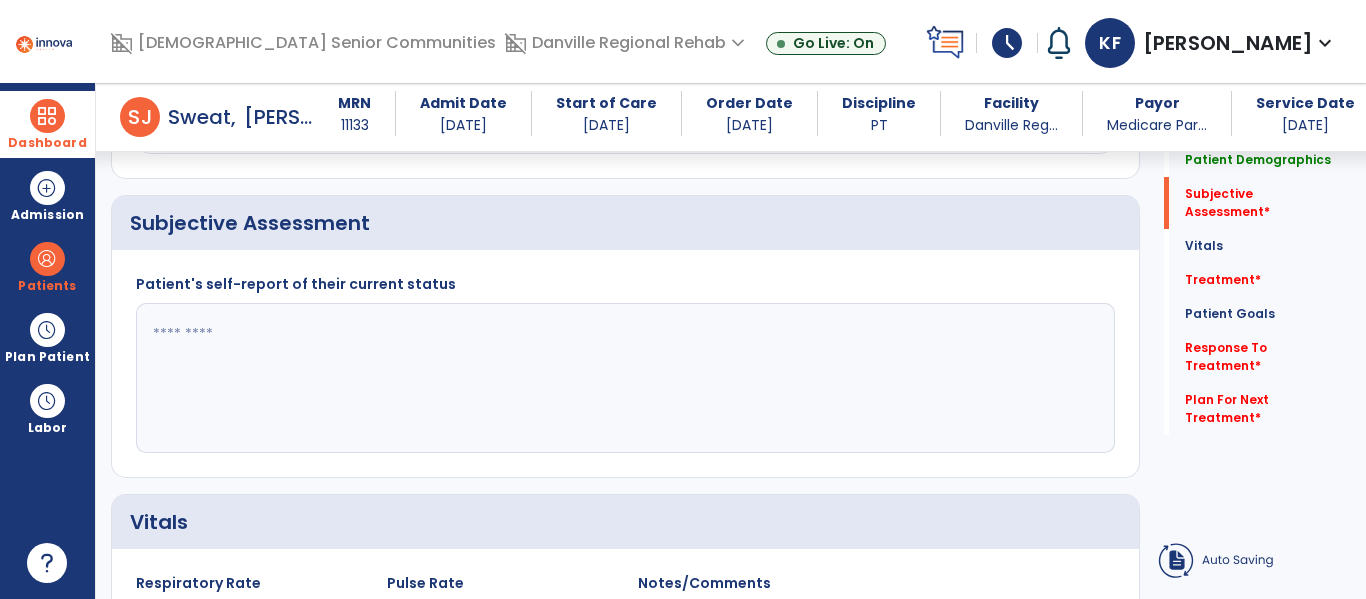 click 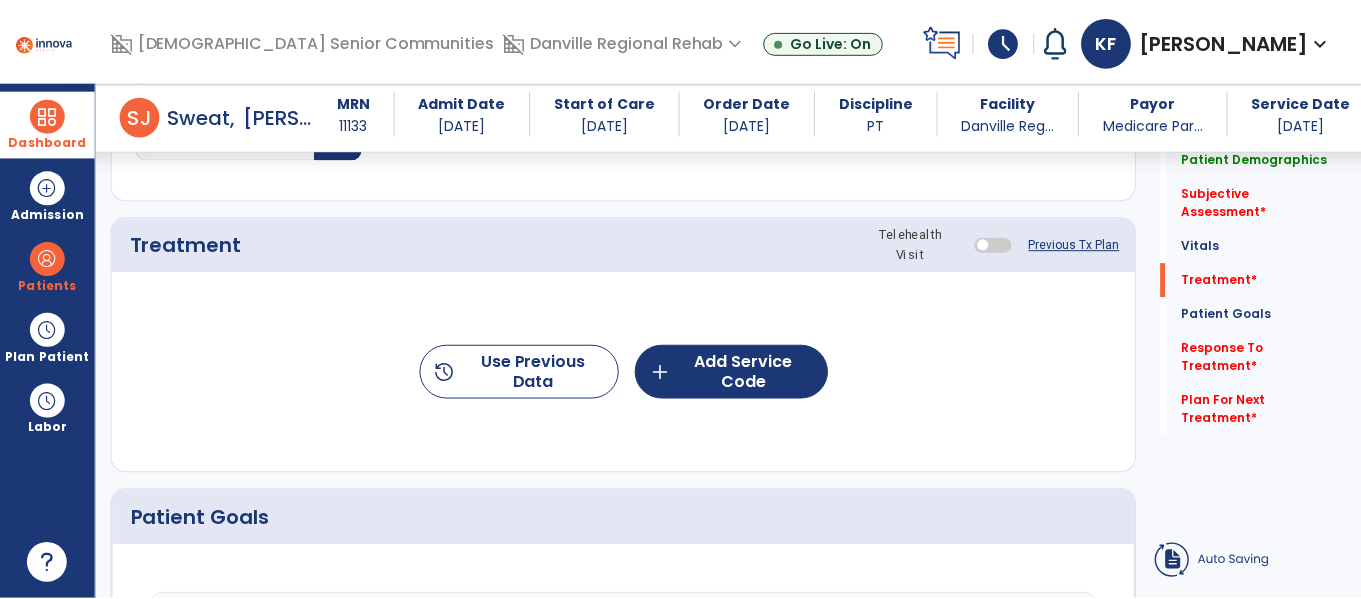 scroll, scrollTop: 1153, scrollLeft: 0, axis: vertical 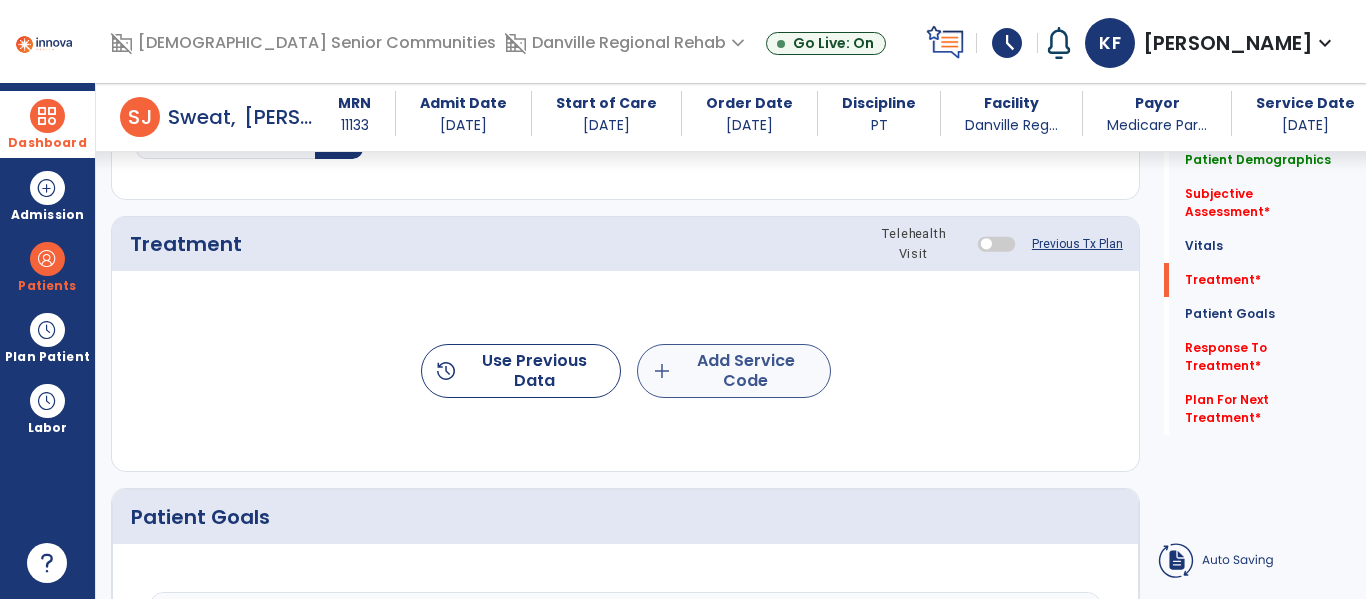 type on "**********" 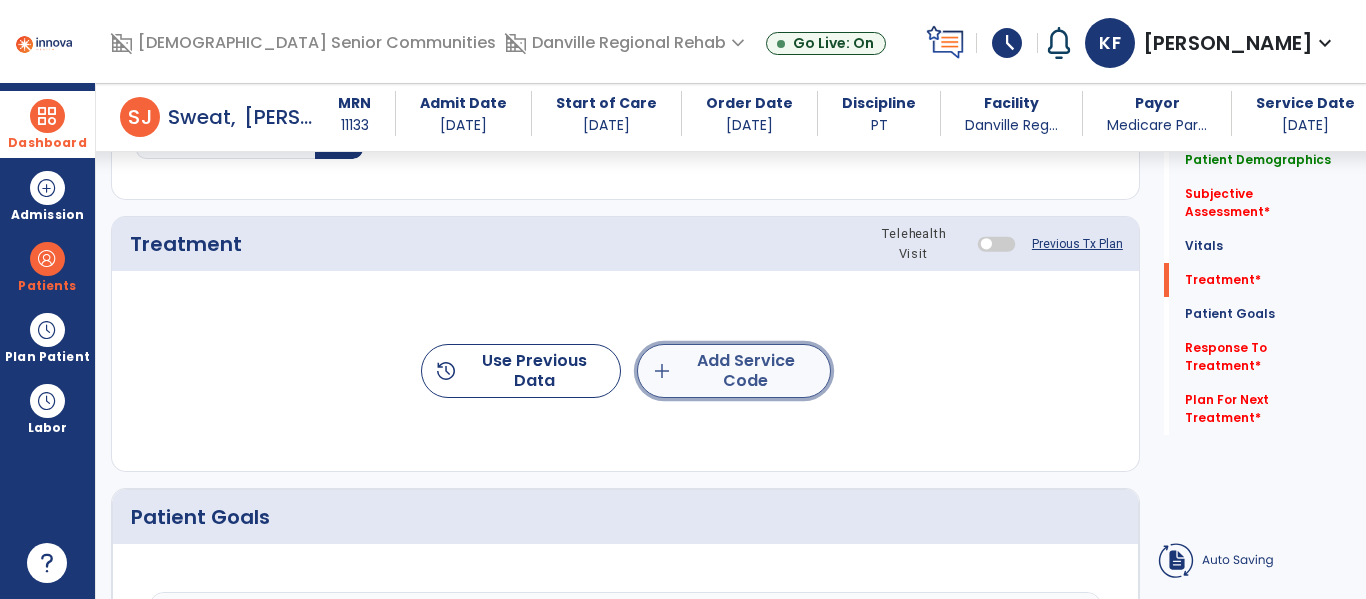 click on "add  Add Service Code" 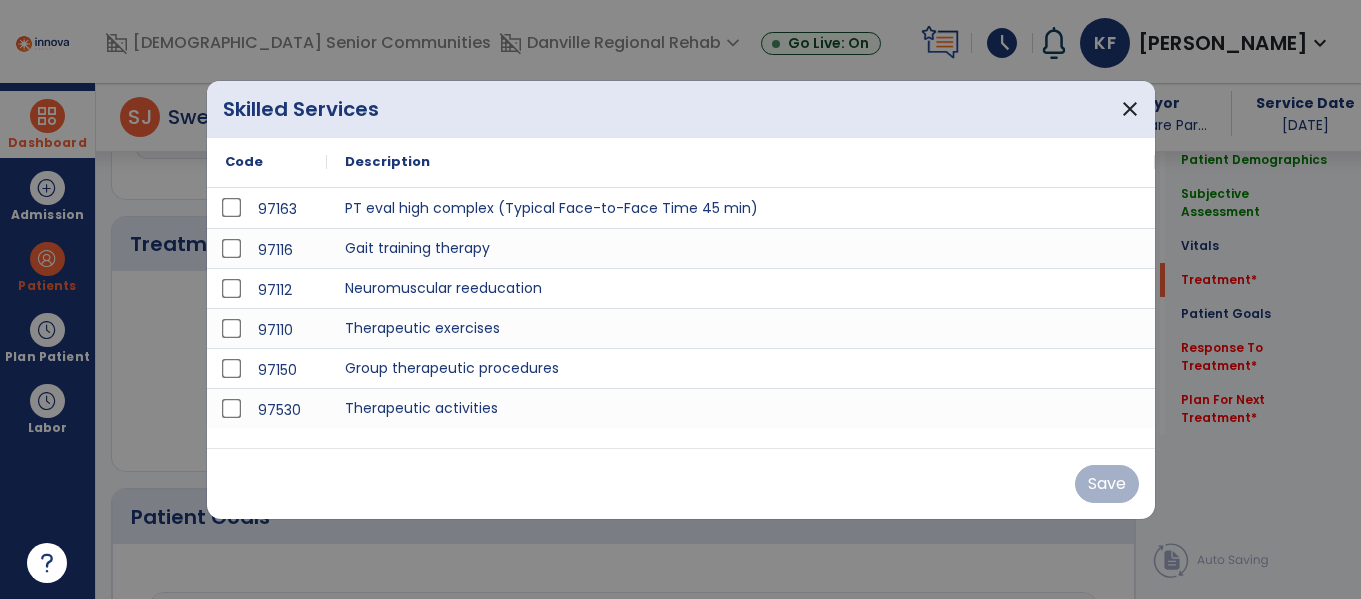 scroll, scrollTop: 1153, scrollLeft: 0, axis: vertical 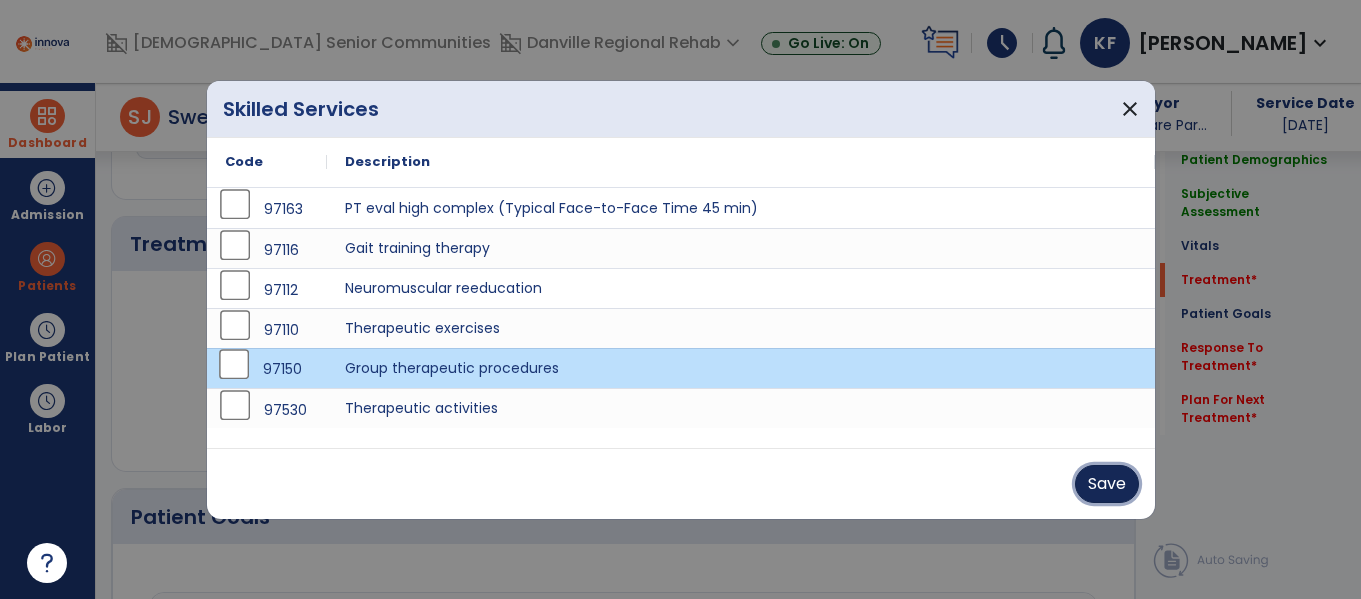 click on "Save" at bounding box center (1107, 484) 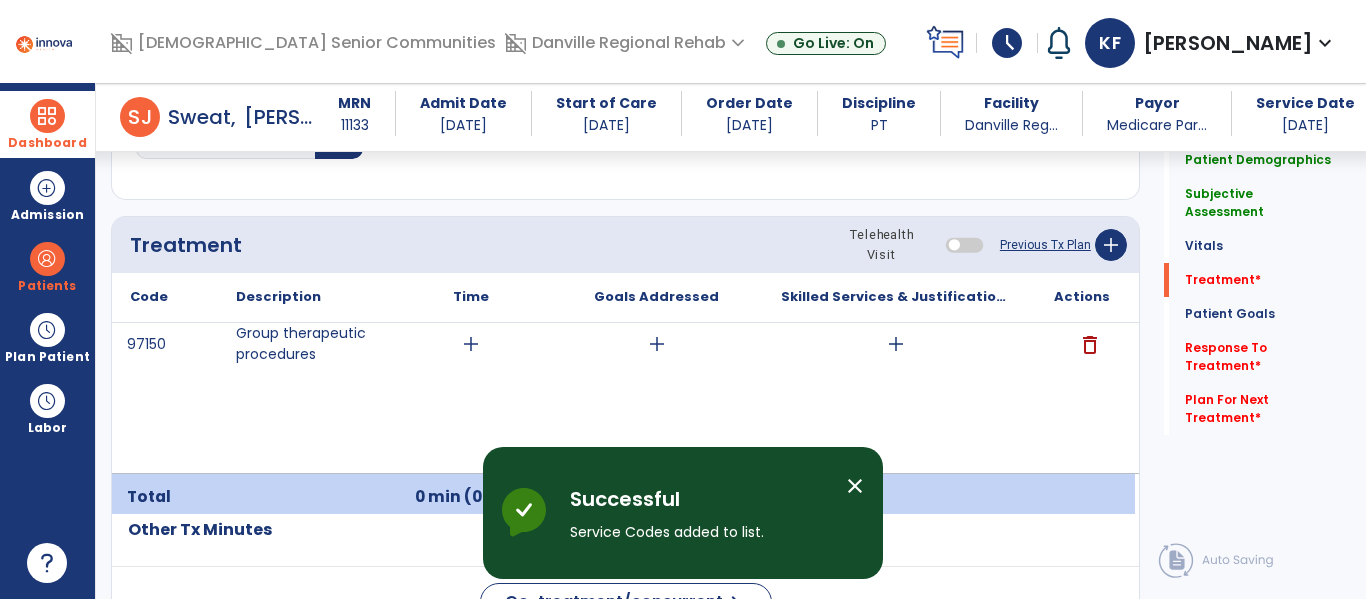 click on "add" at bounding box center [471, 344] 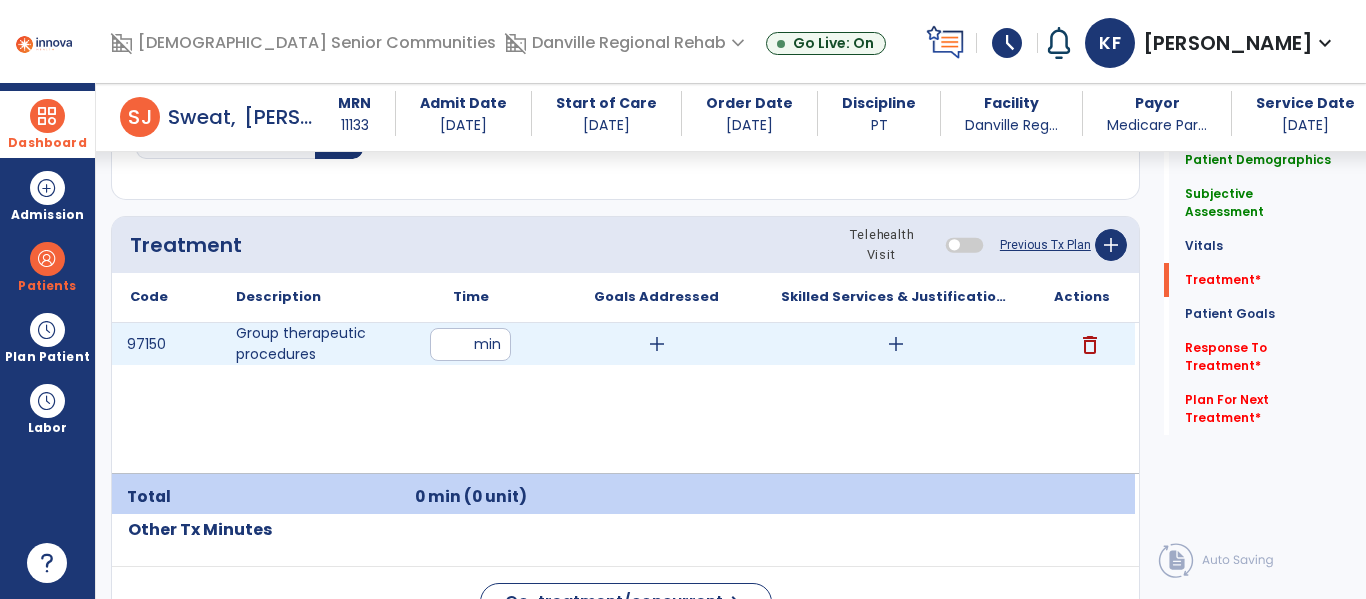 type on "**" 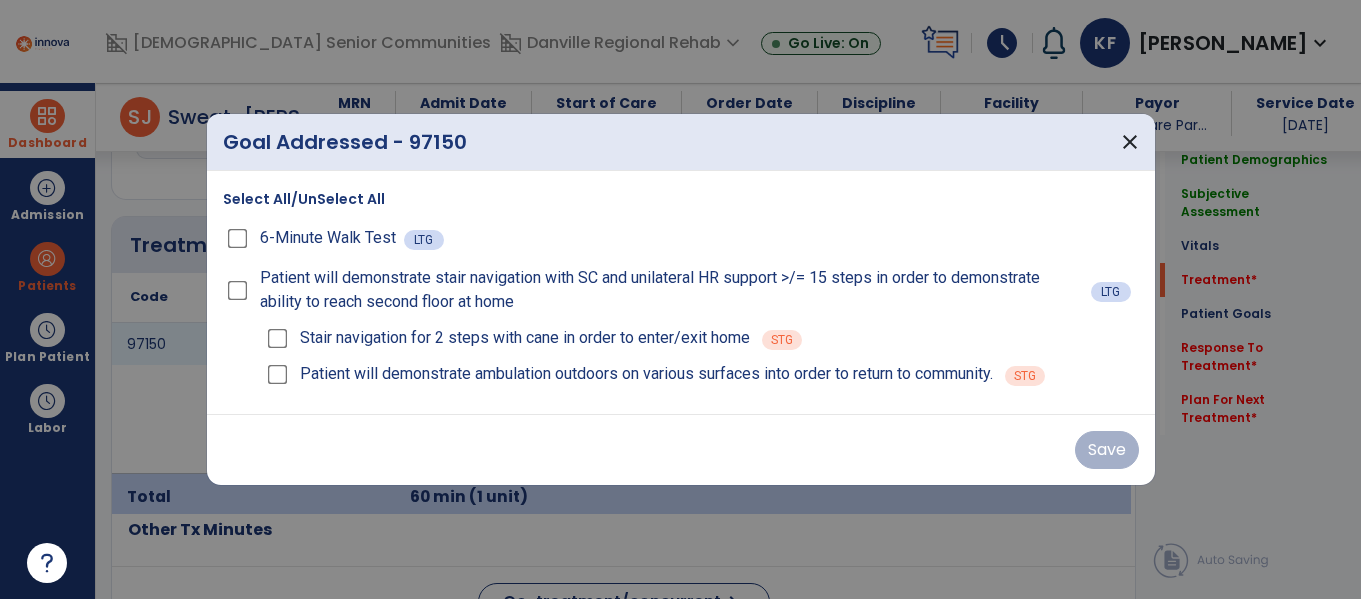 scroll, scrollTop: 1153, scrollLeft: 0, axis: vertical 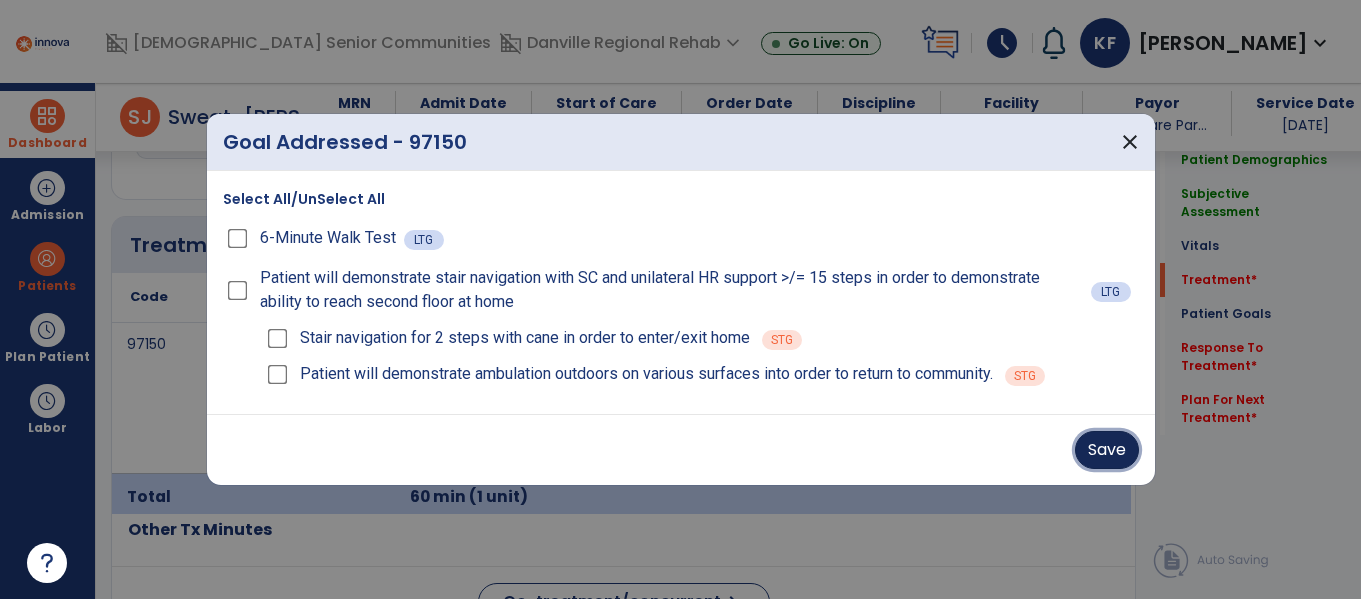 click on "Save" at bounding box center [1107, 450] 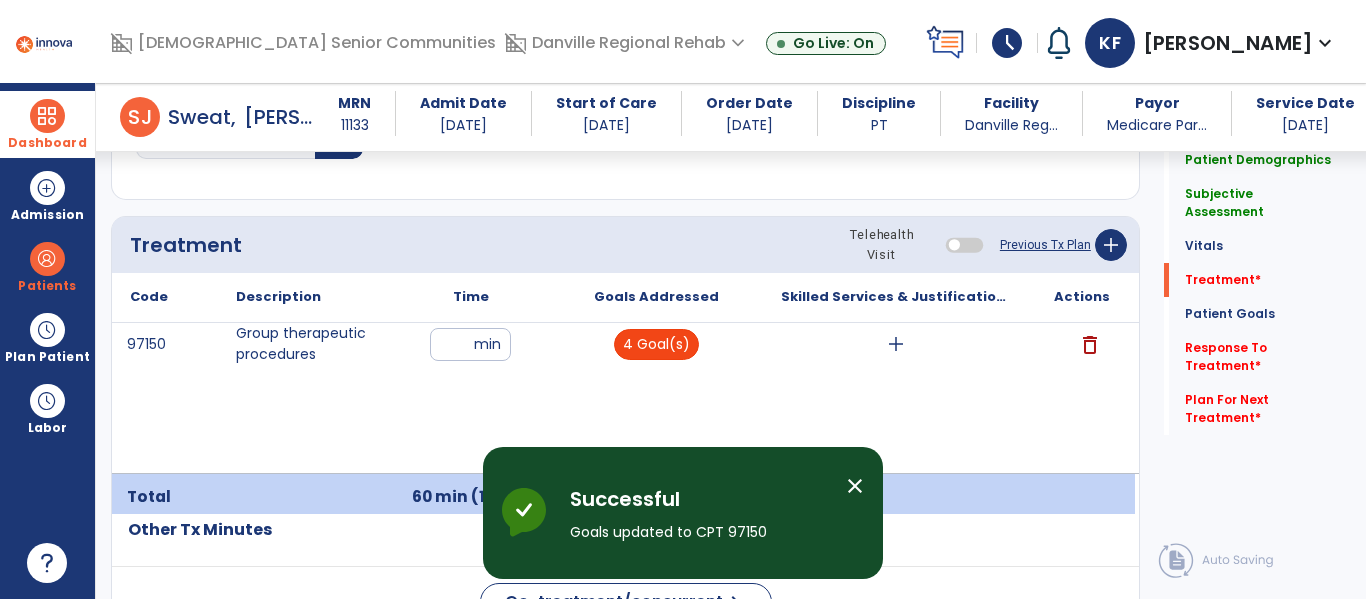 click on "4 Goal(s)" at bounding box center [656, 344] 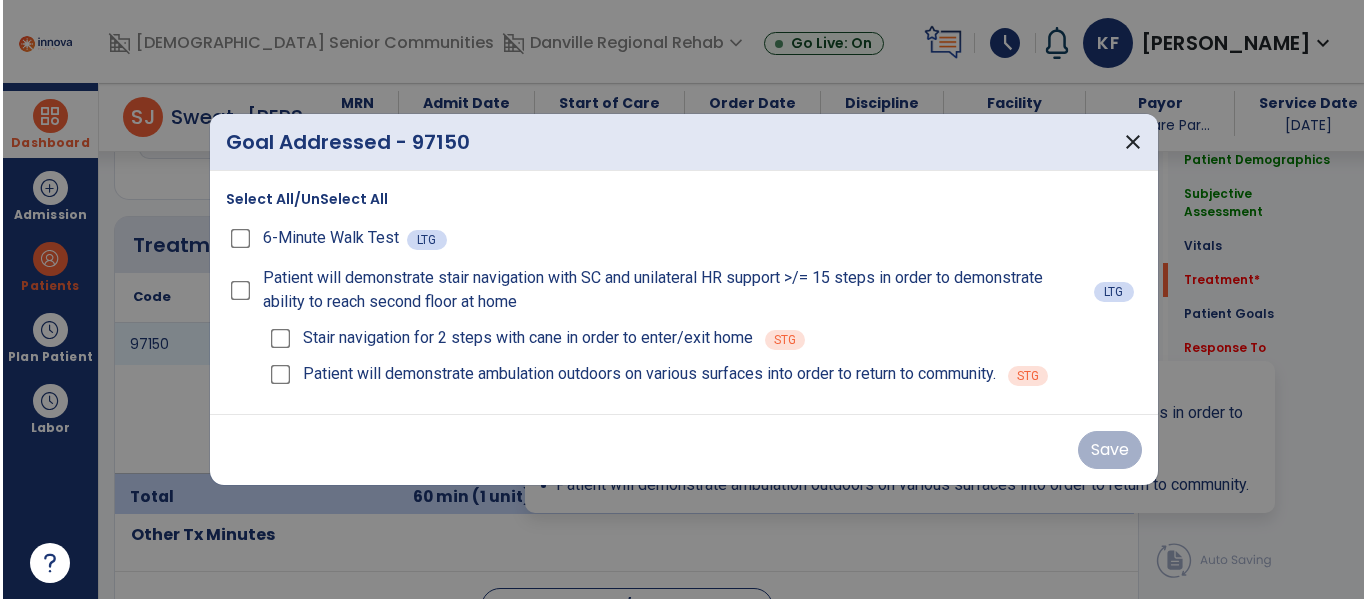 scroll, scrollTop: 1153, scrollLeft: 0, axis: vertical 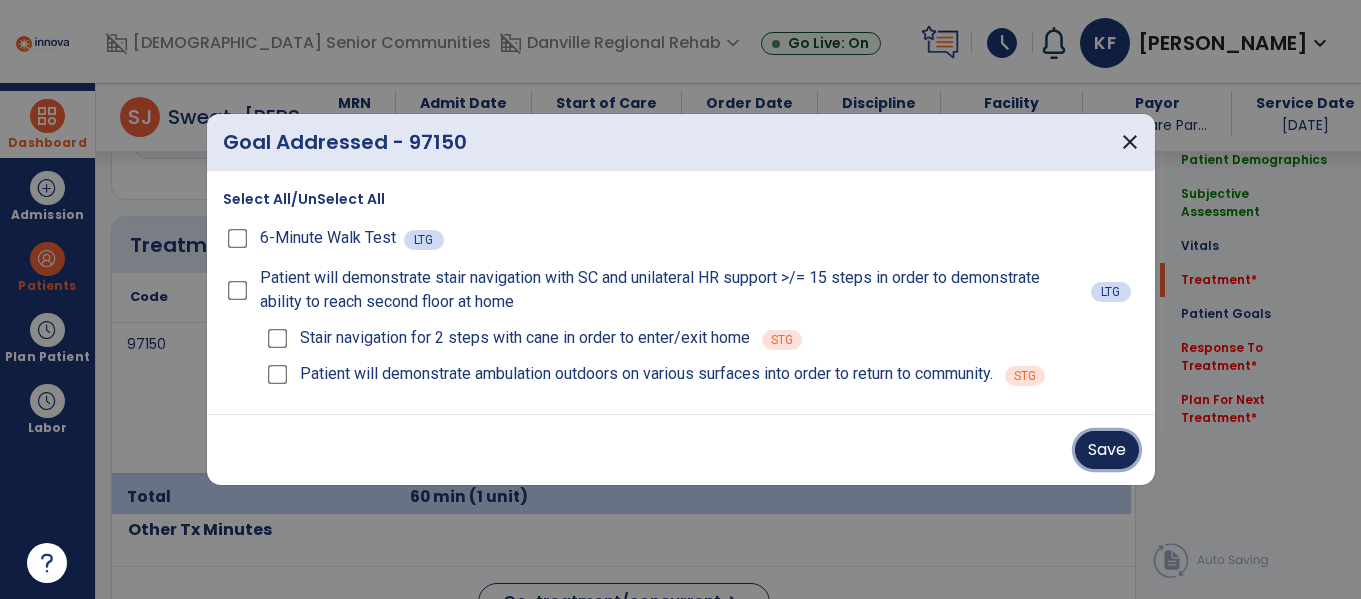 click on "Save" at bounding box center [1107, 450] 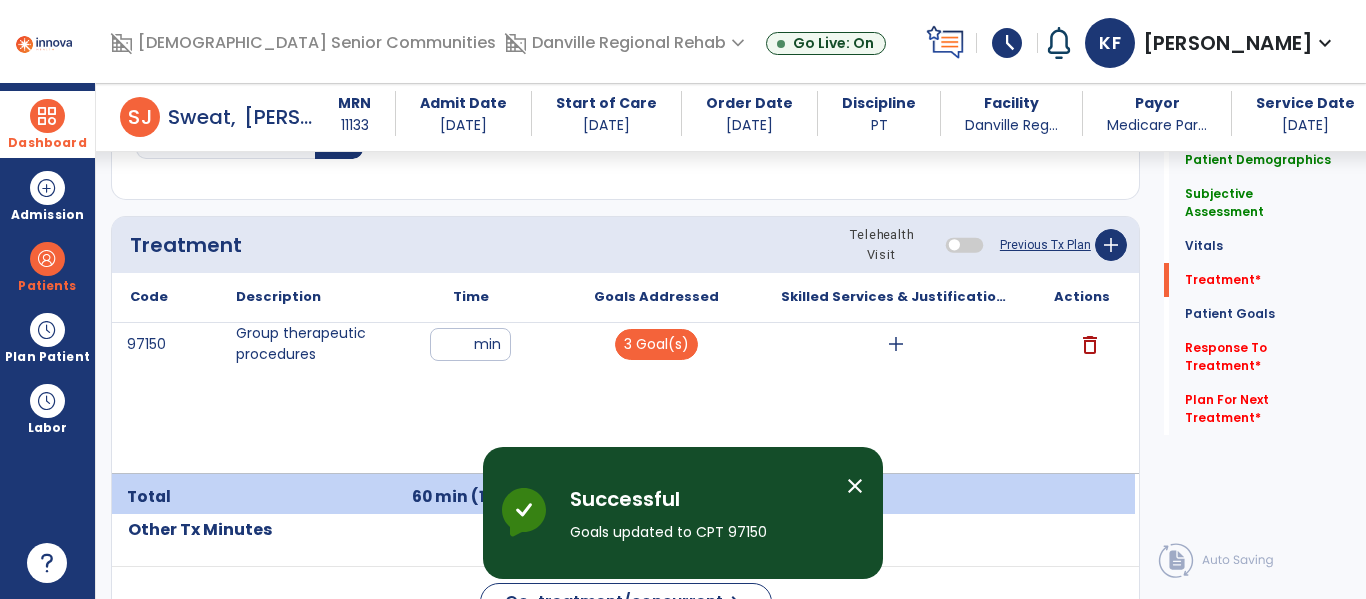 scroll, scrollTop: 0, scrollLeft: 0, axis: both 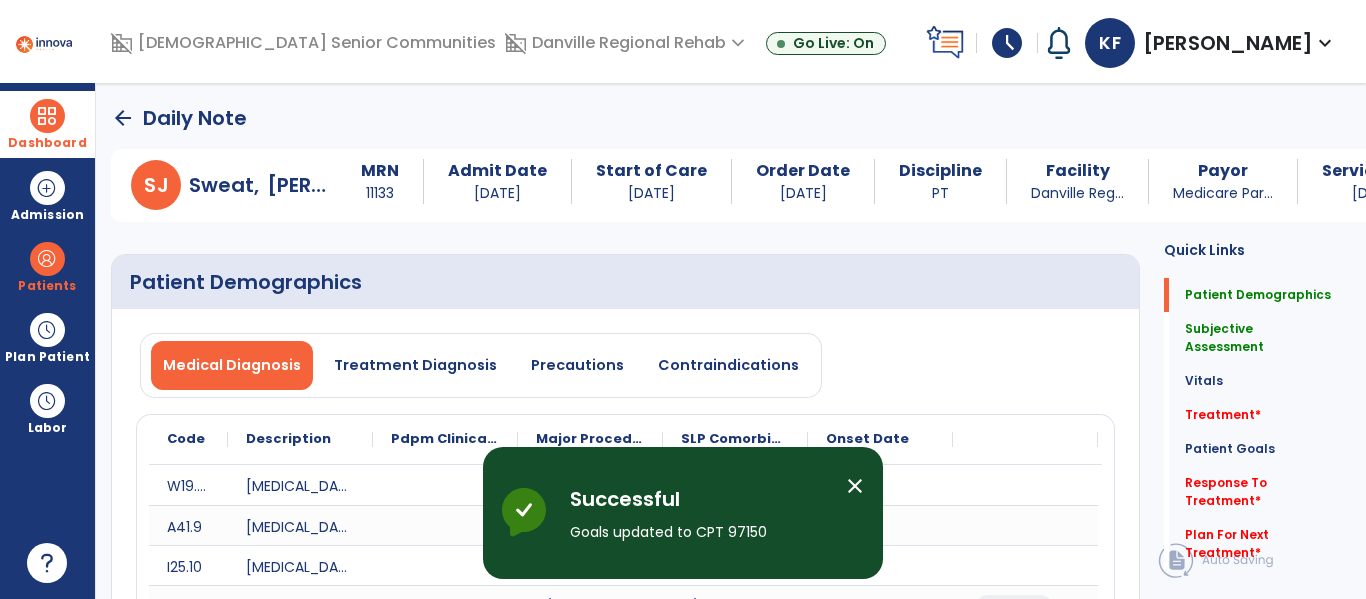 click on "arrow_back" 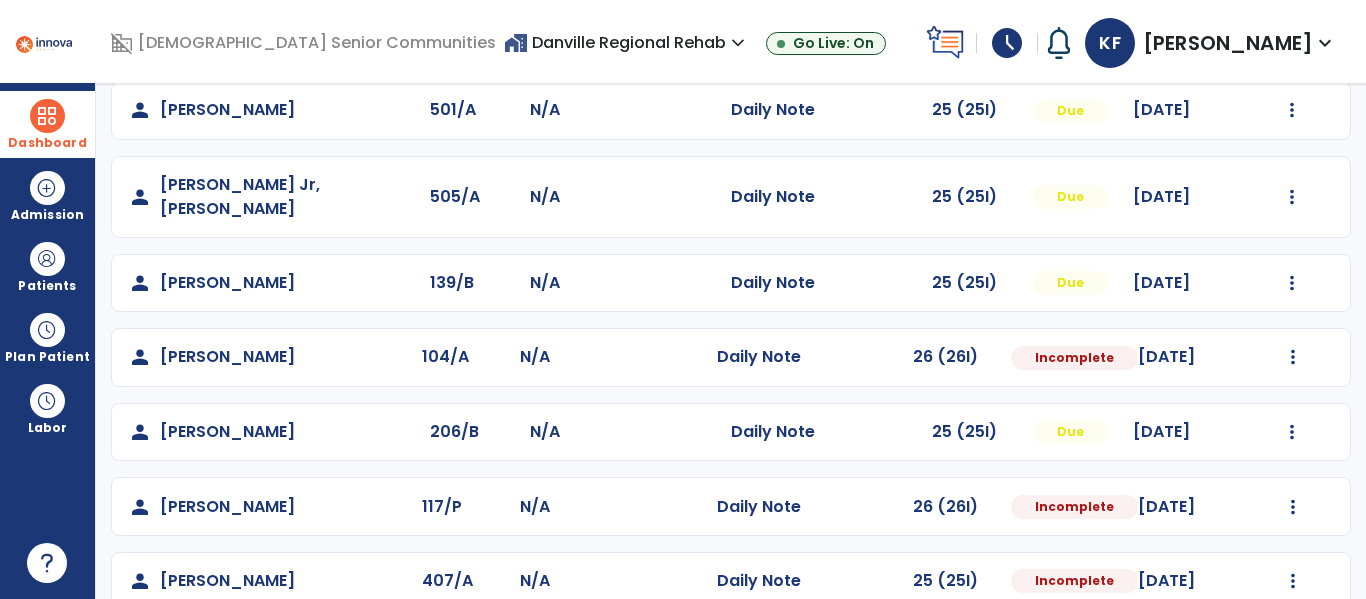 scroll, scrollTop: 563, scrollLeft: 0, axis: vertical 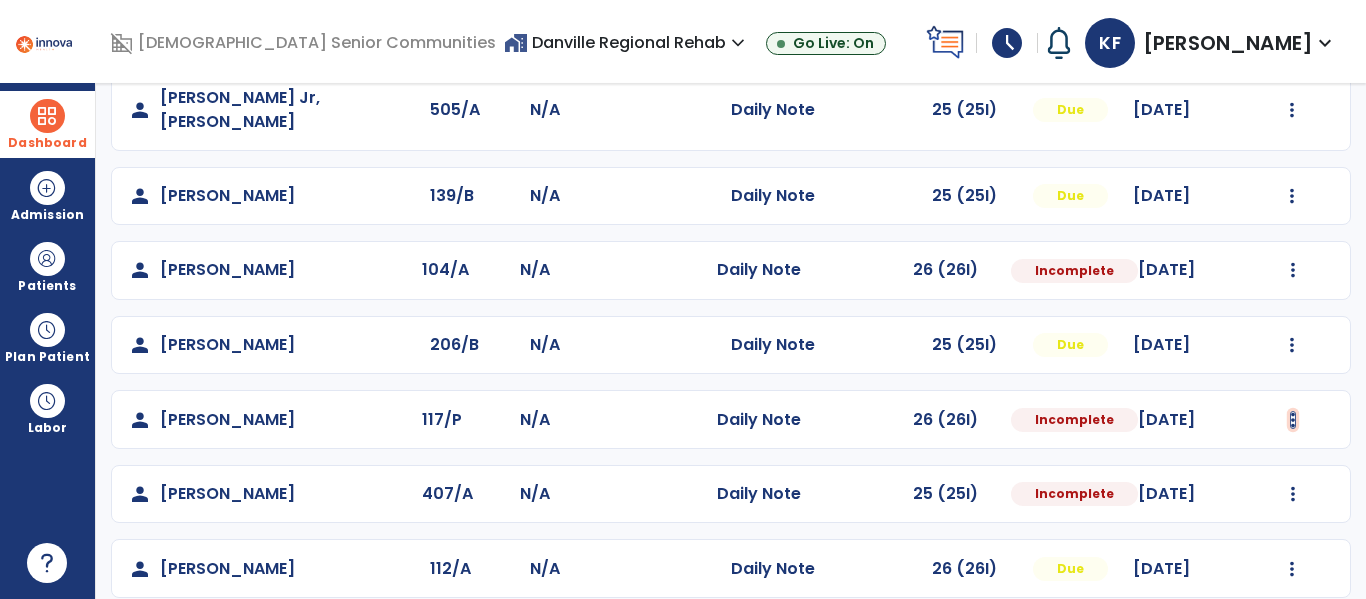 click at bounding box center [1293, -275] 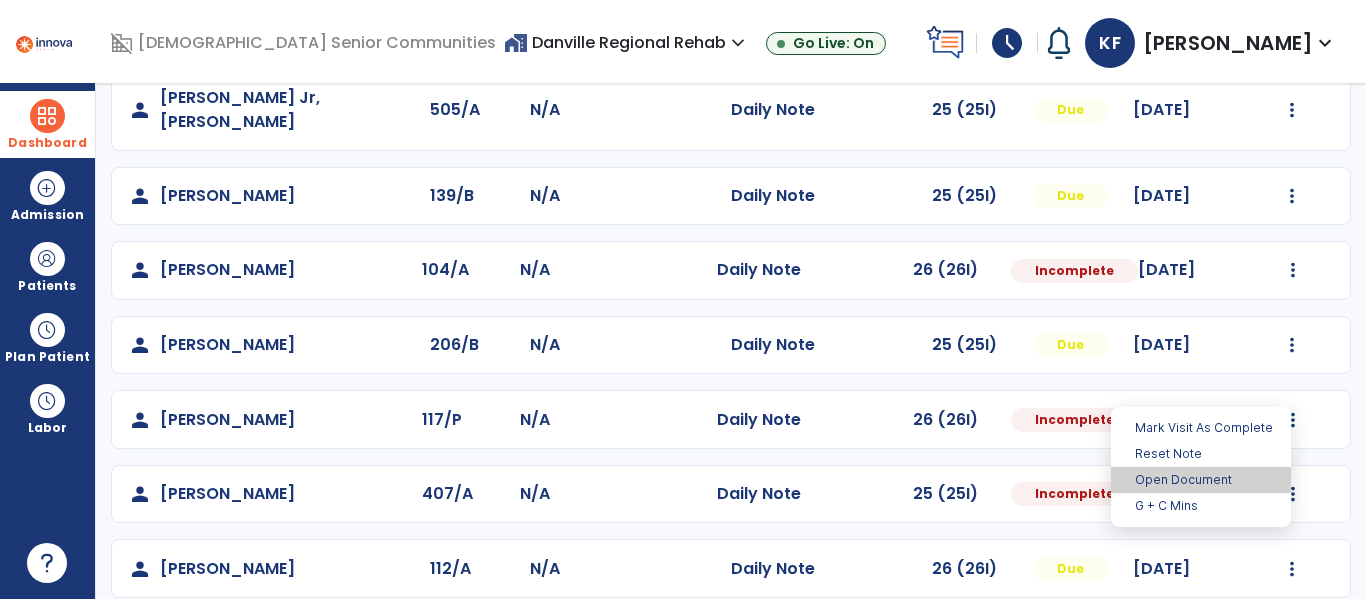 click on "Open Document" at bounding box center (1201, 480) 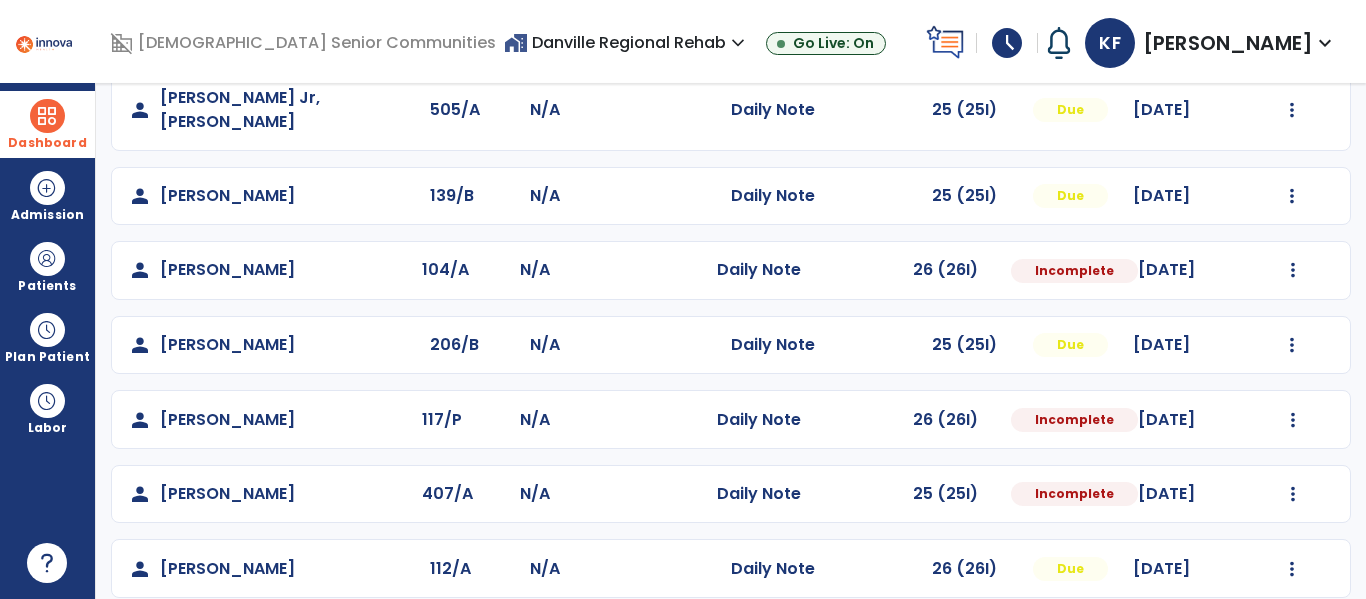 select on "*" 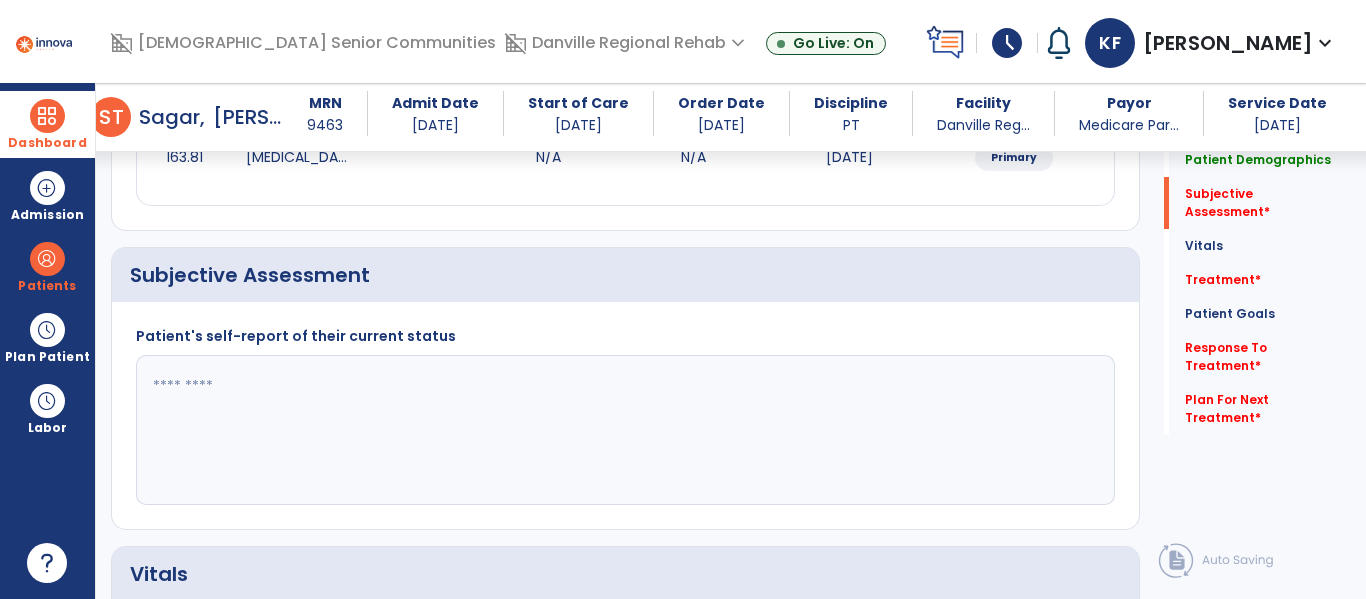 scroll, scrollTop: 388, scrollLeft: 0, axis: vertical 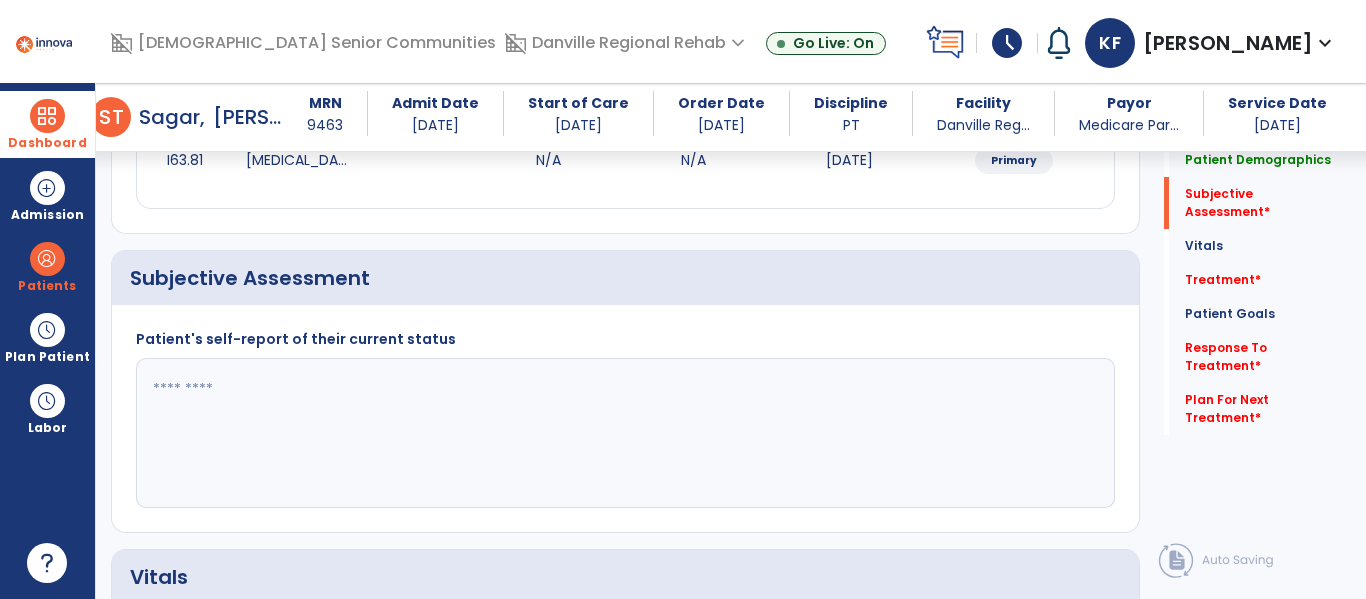 click 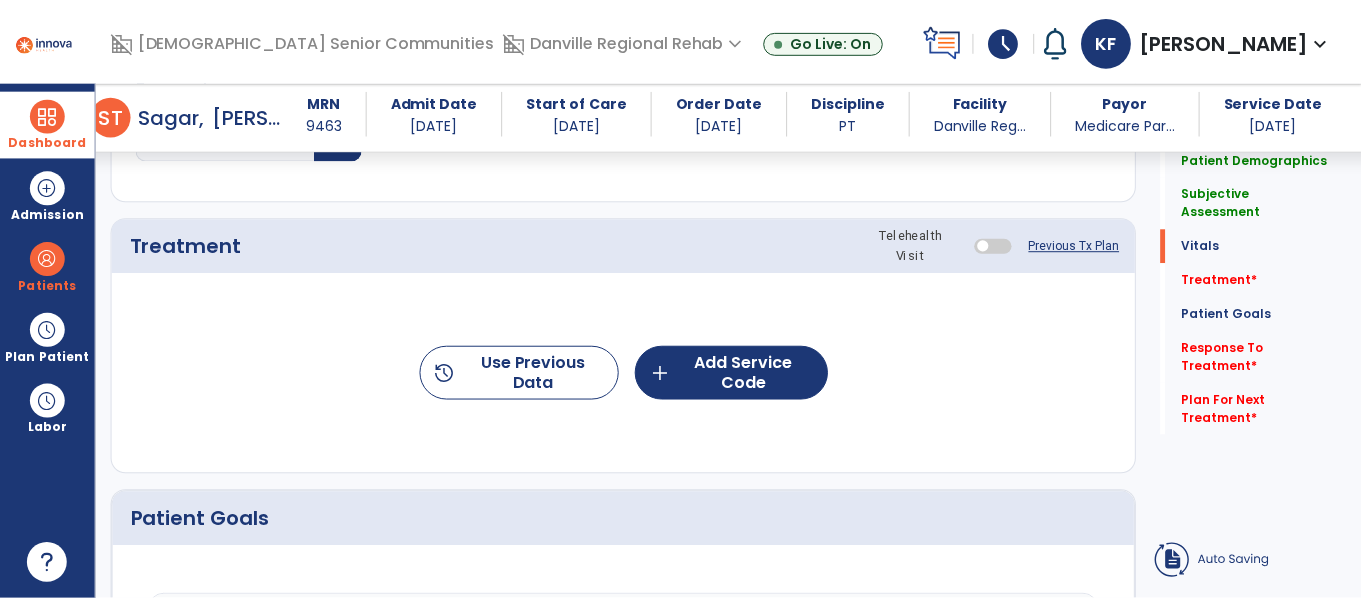 scroll, scrollTop: 1138, scrollLeft: 0, axis: vertical 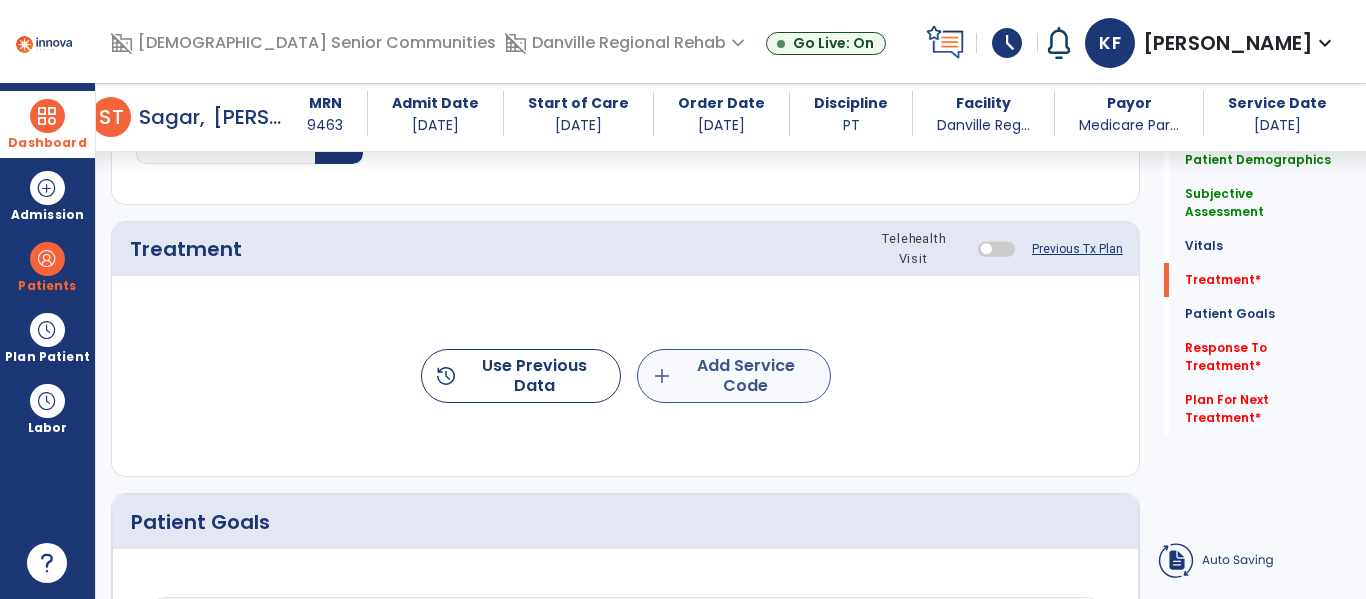 type on "**********" 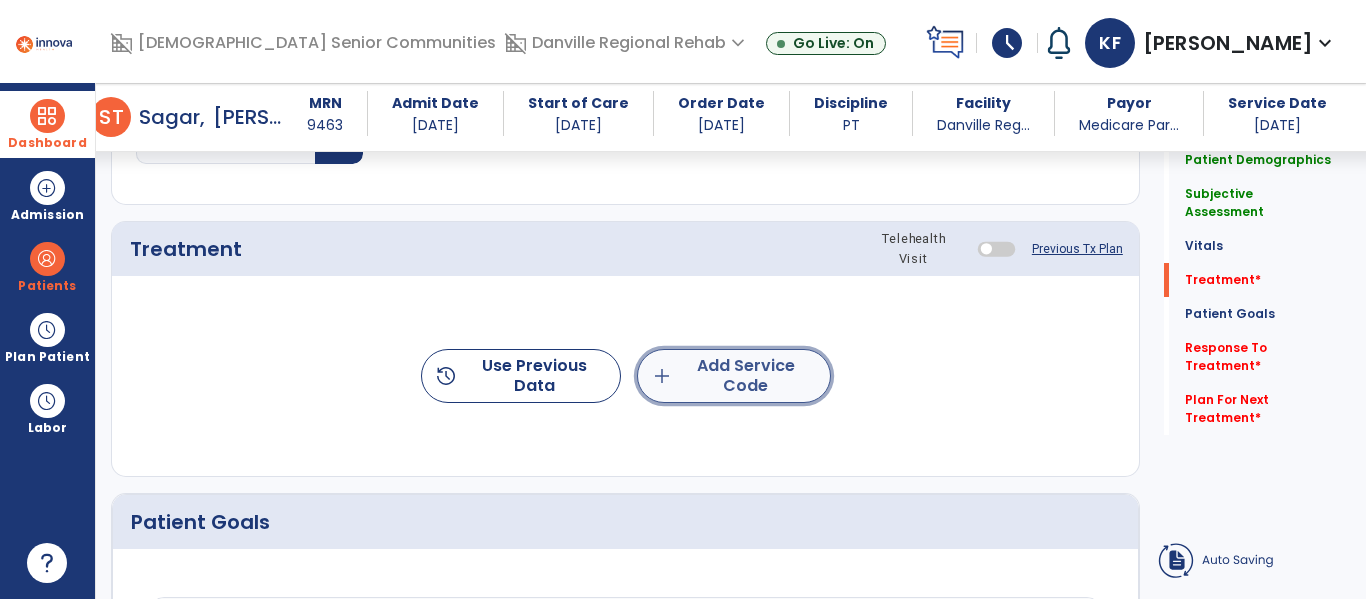 click on "add  Add Service Code" 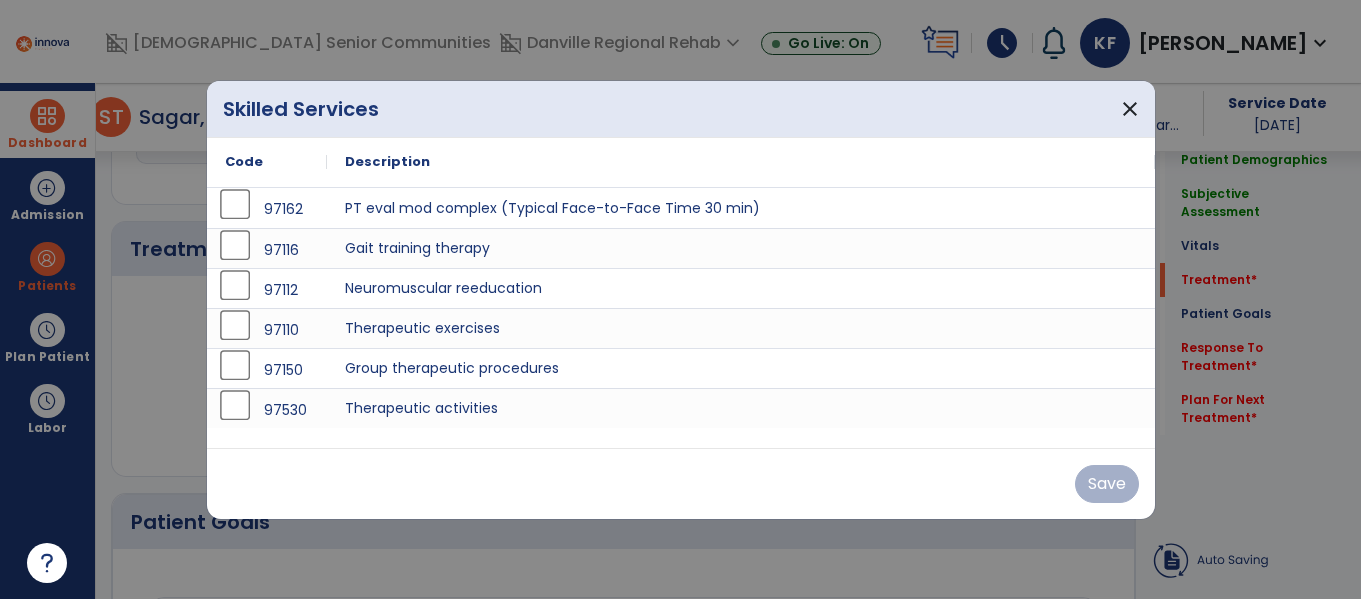 scroll, scrollTop: 1138, scrollLeft: 0, axis: vertical 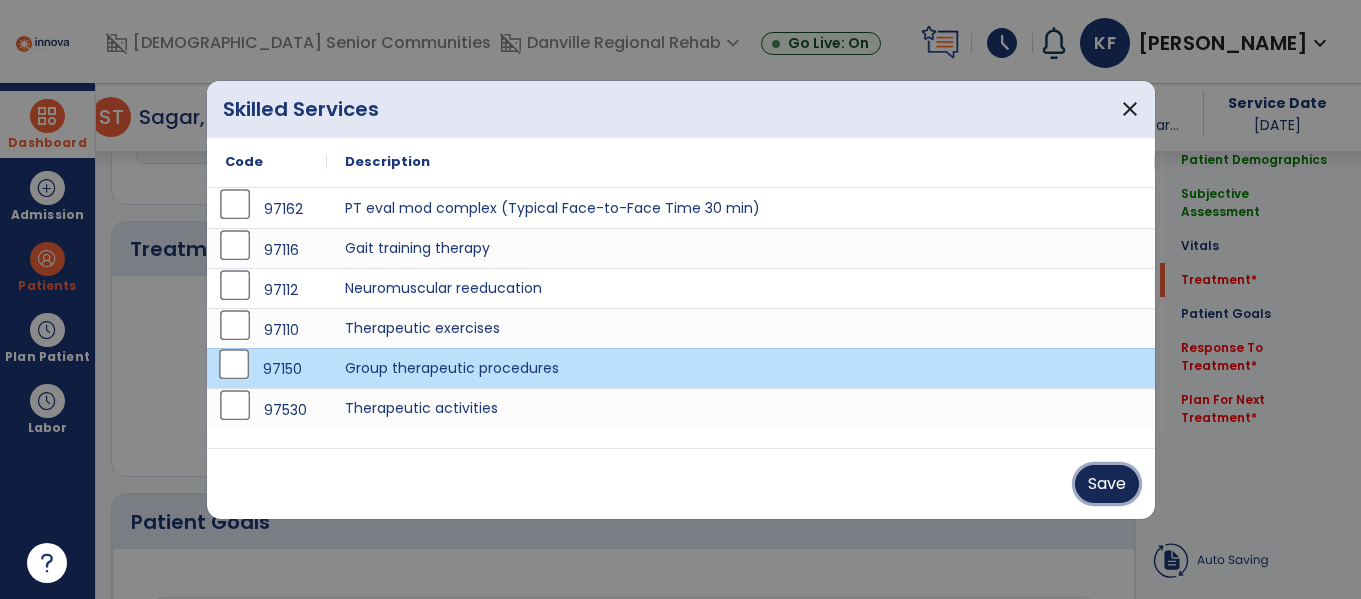 click on "Save" at bounding box center (1107, 484) 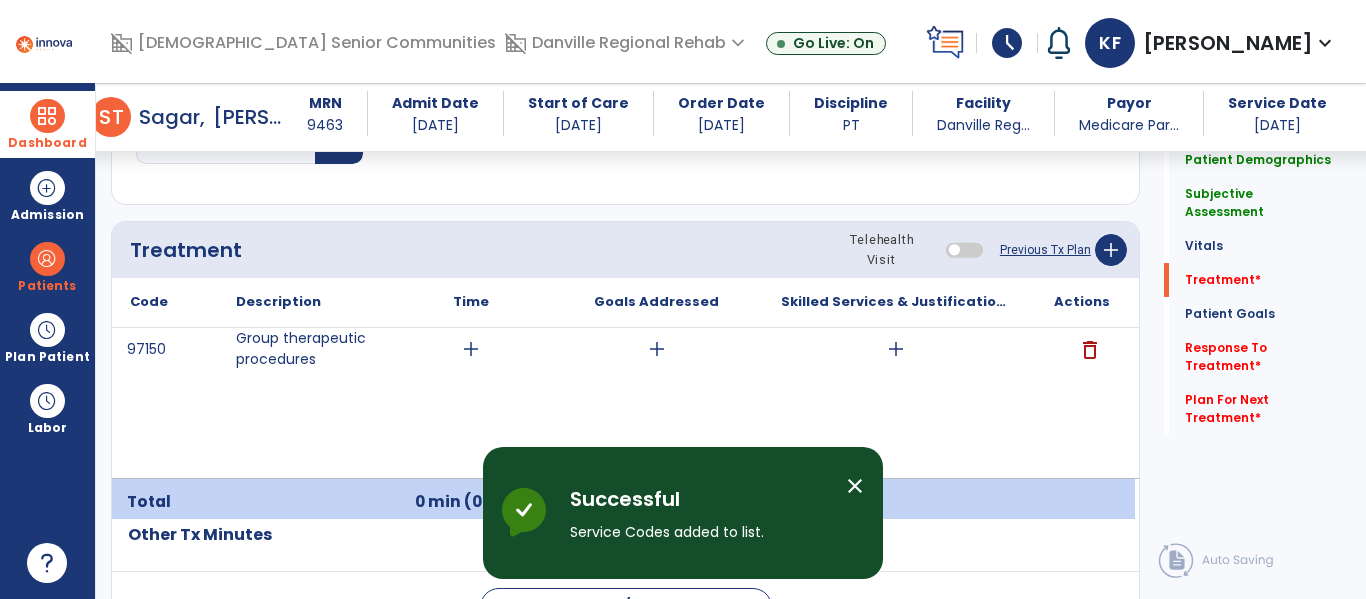 click on "add" at bounding box center (471, 349) 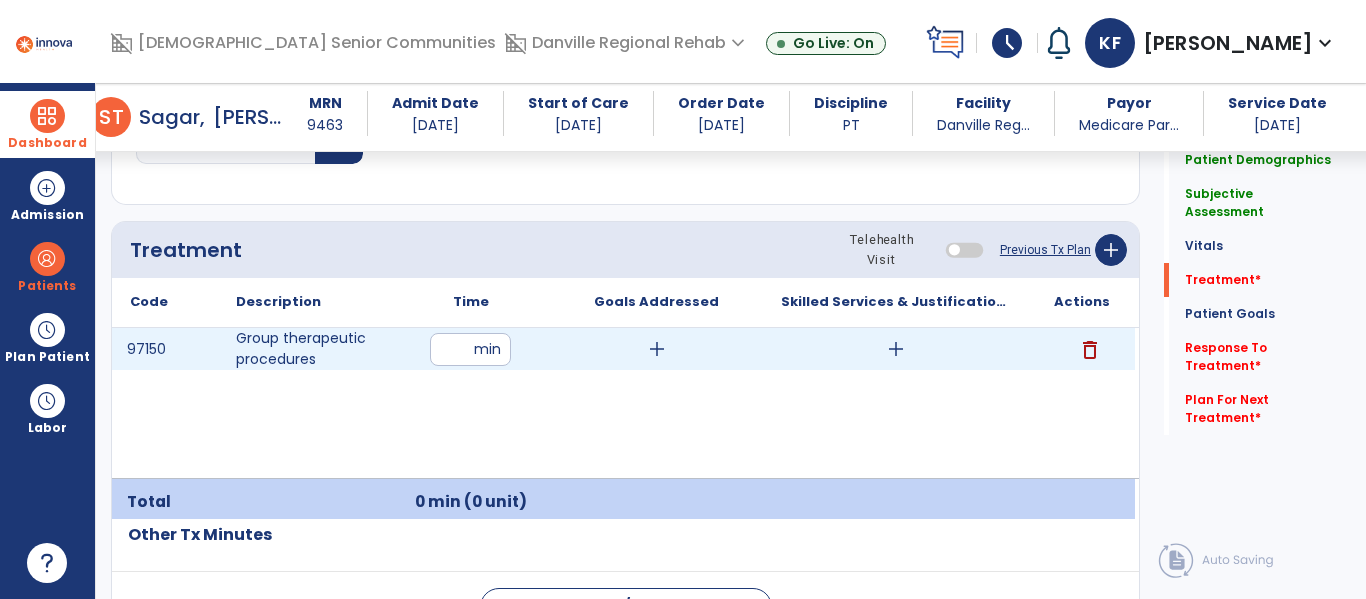 type on "**" 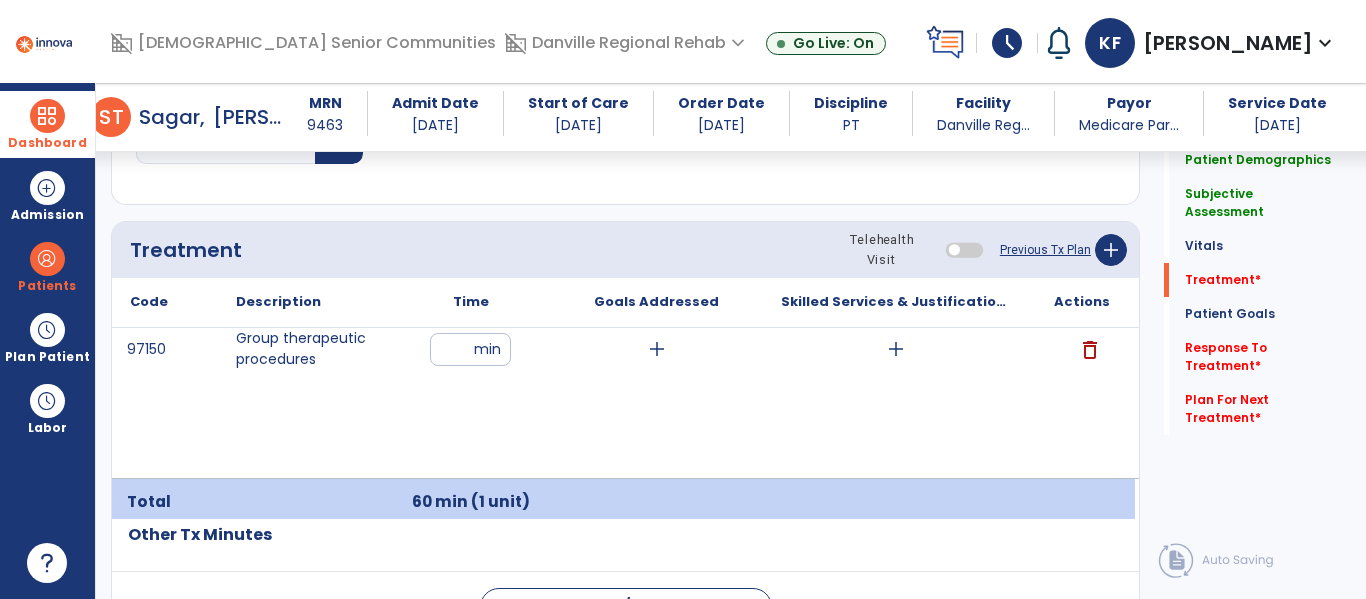 click on "add" at bounding box center (657, 349) 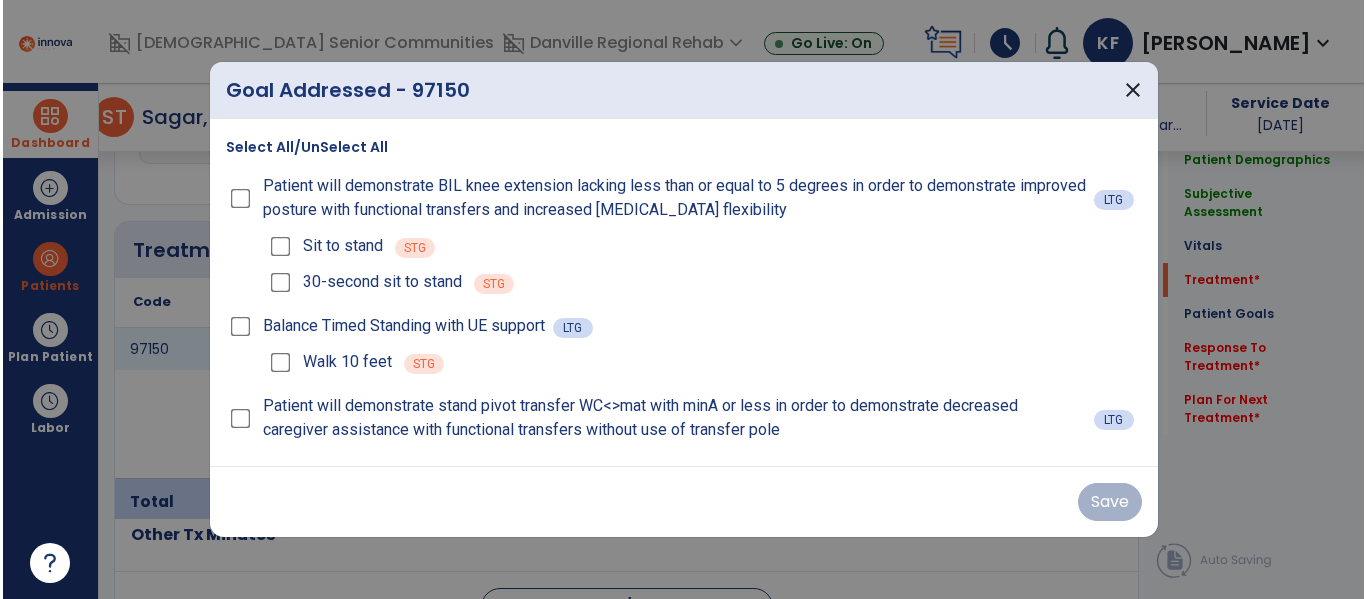 scroll, scrollTop: 1138, scrollLeft: 0, axis: vertical 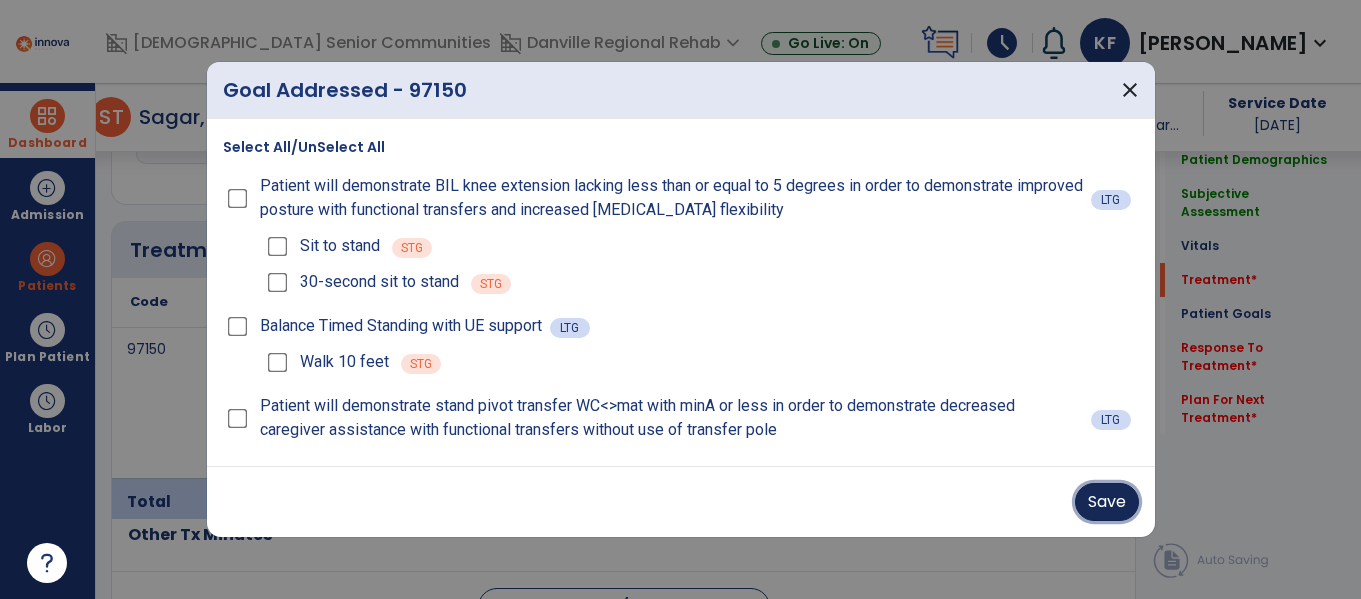 click on "Save" at bounding box center (1107, 502) 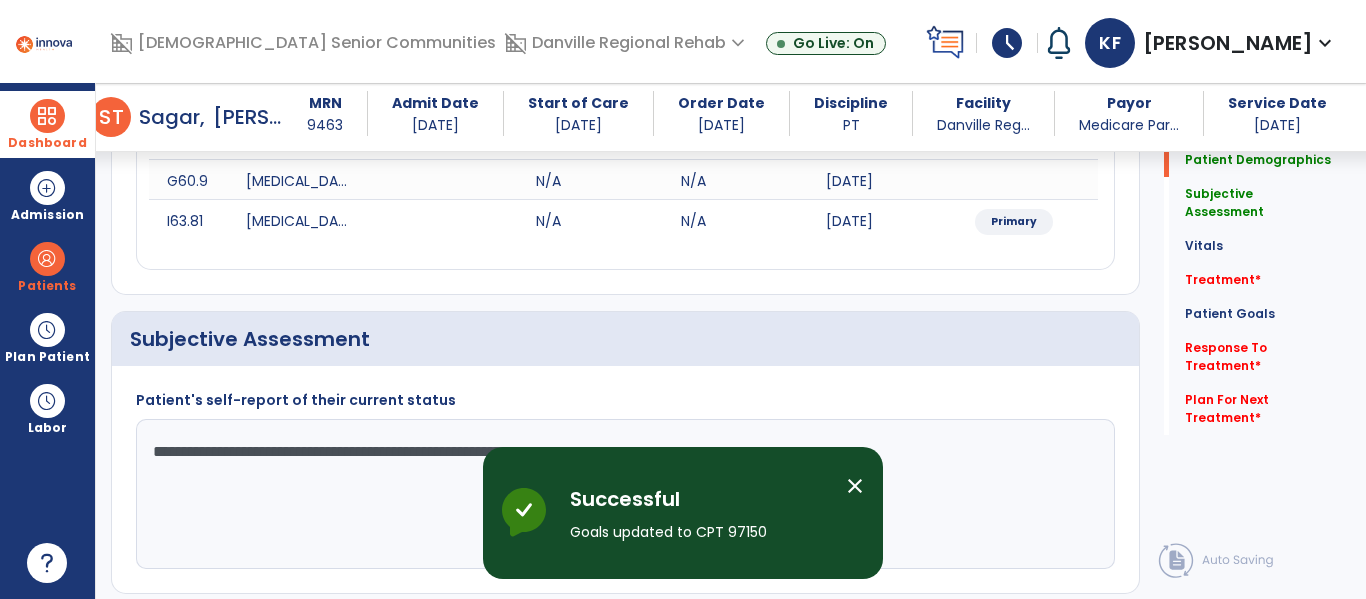 scroll, scrollTop: 0, scrollLeft: 0, axis: both 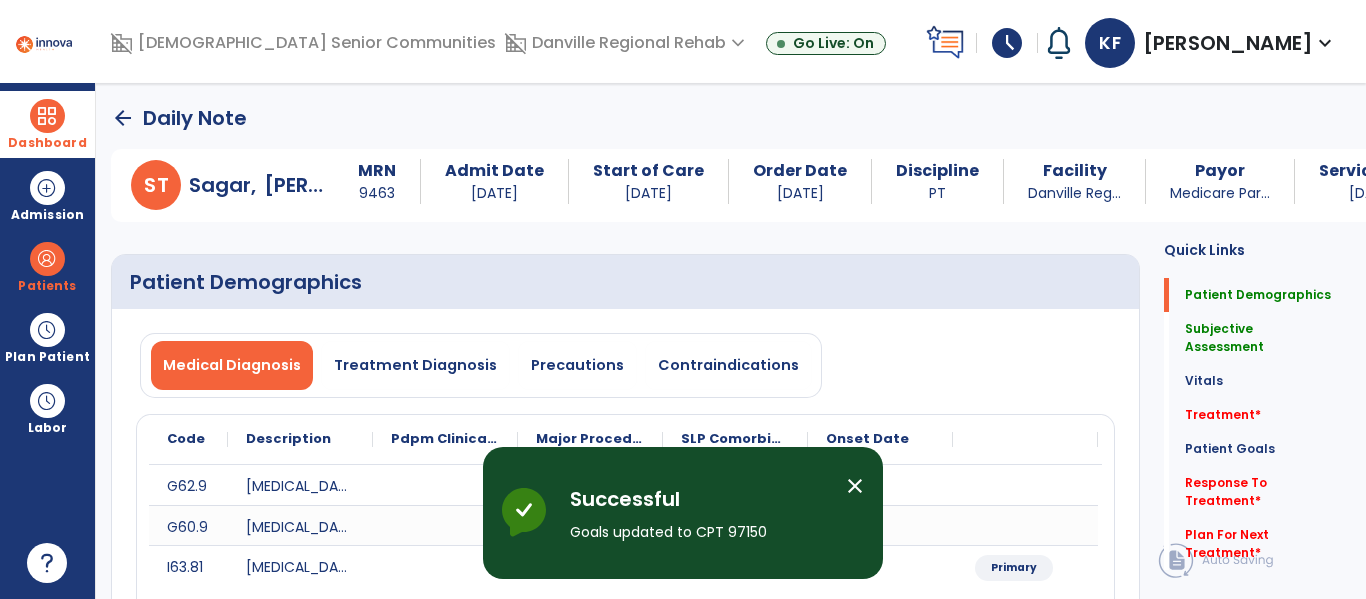 click on "arrow_back" 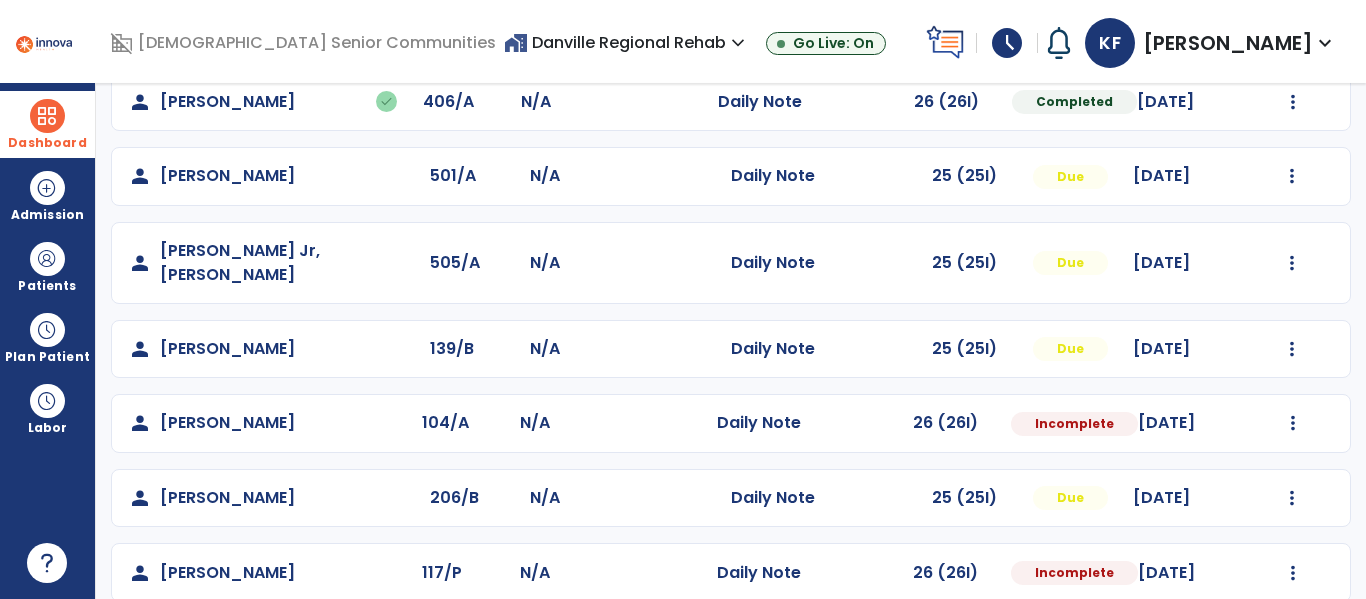 scroll, scrollTop: 563, scrollLeft: 0, axis: vertical 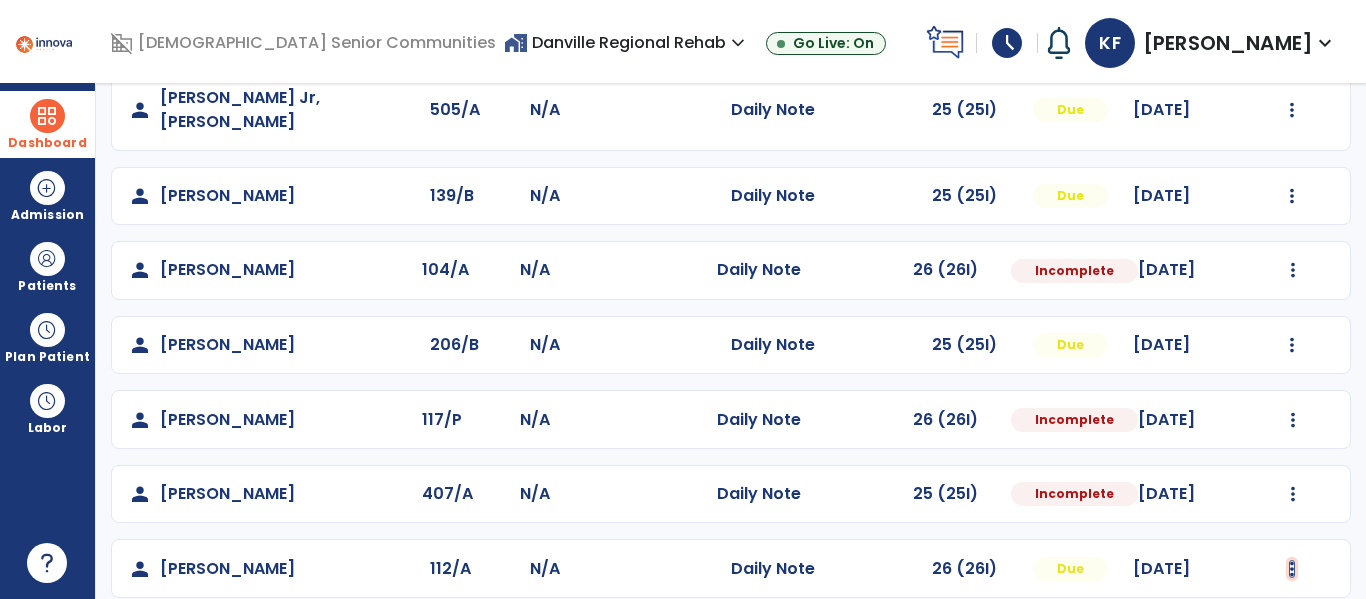 click at bounding box center [1293, -275] 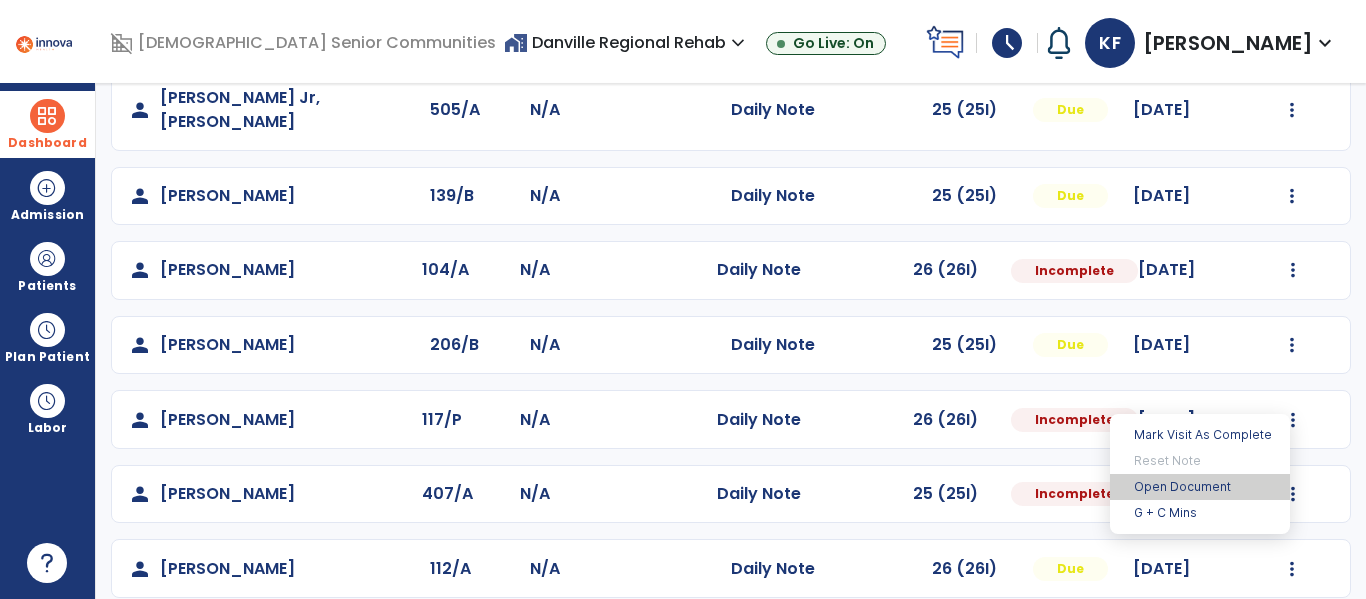 click on "Open Document" at bounding box center [1200, 487] 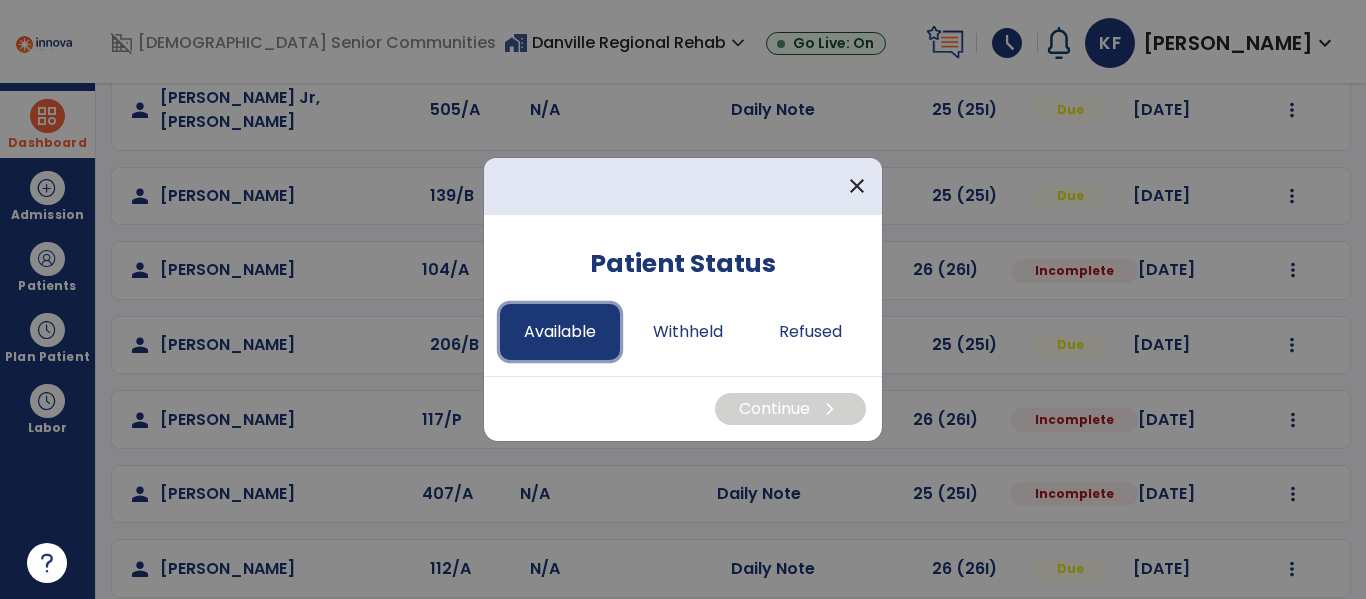 click on "Available" at bounding box center (560, 332) 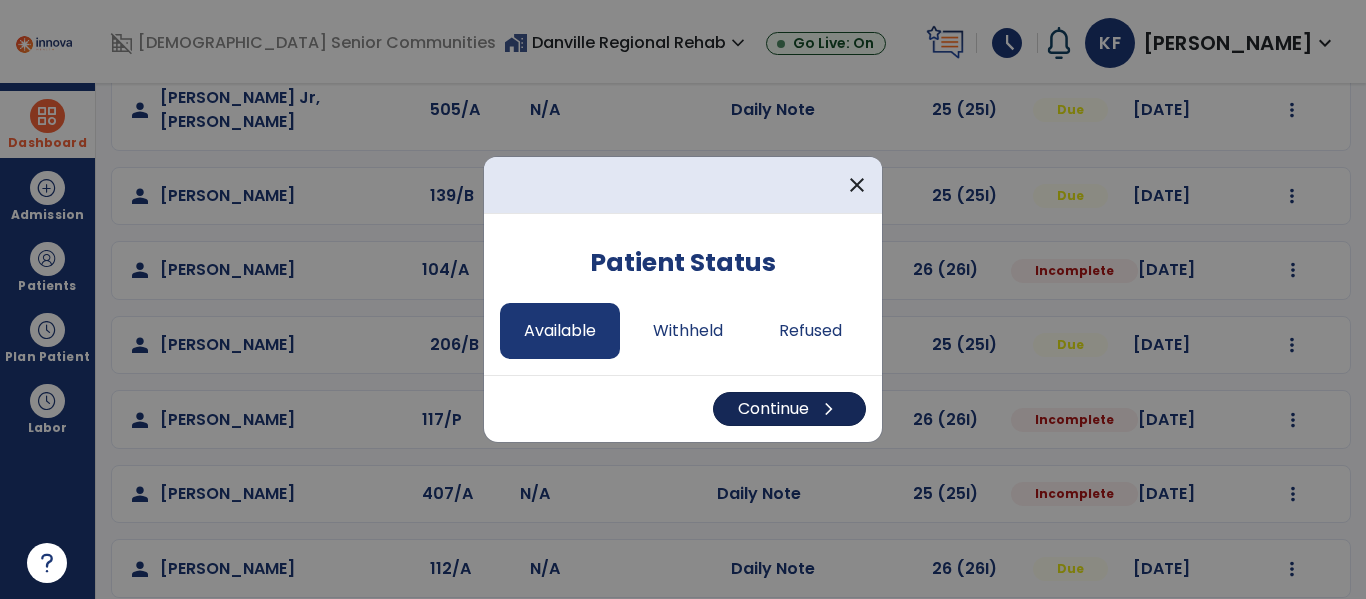 click on "Continue   chevron_right" at bounding box center (789, 409) 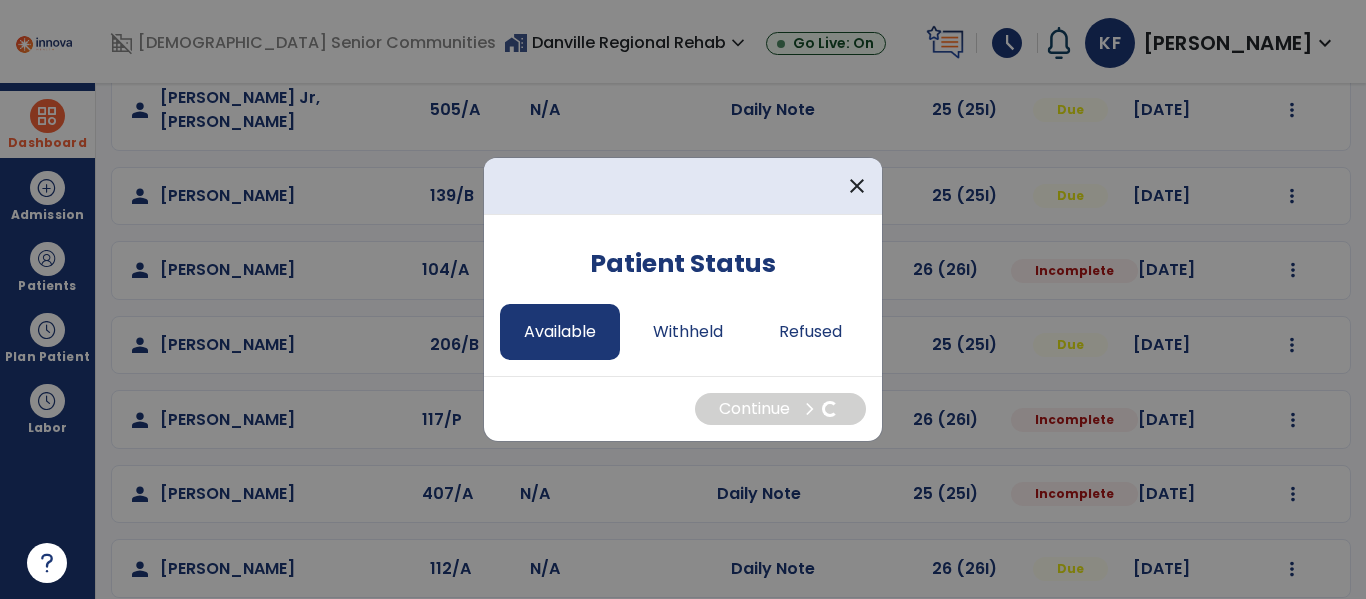 select on "*" 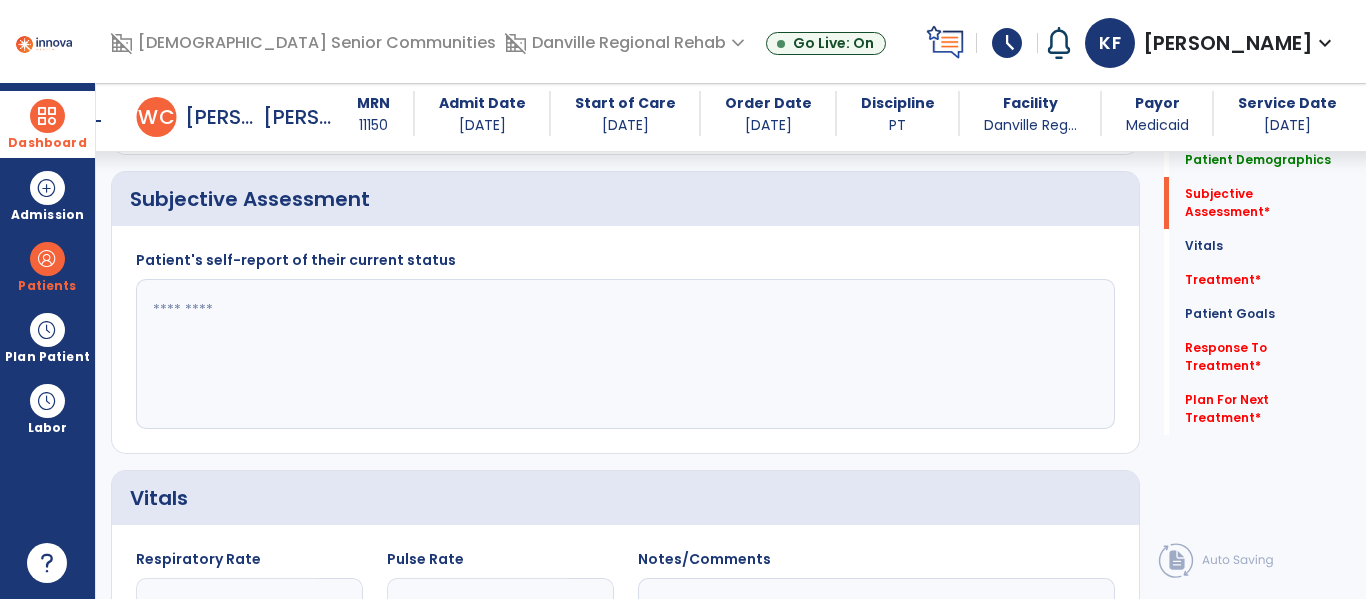scroll, scrollTop: 469, scrollLeft: 0, axis: vertical 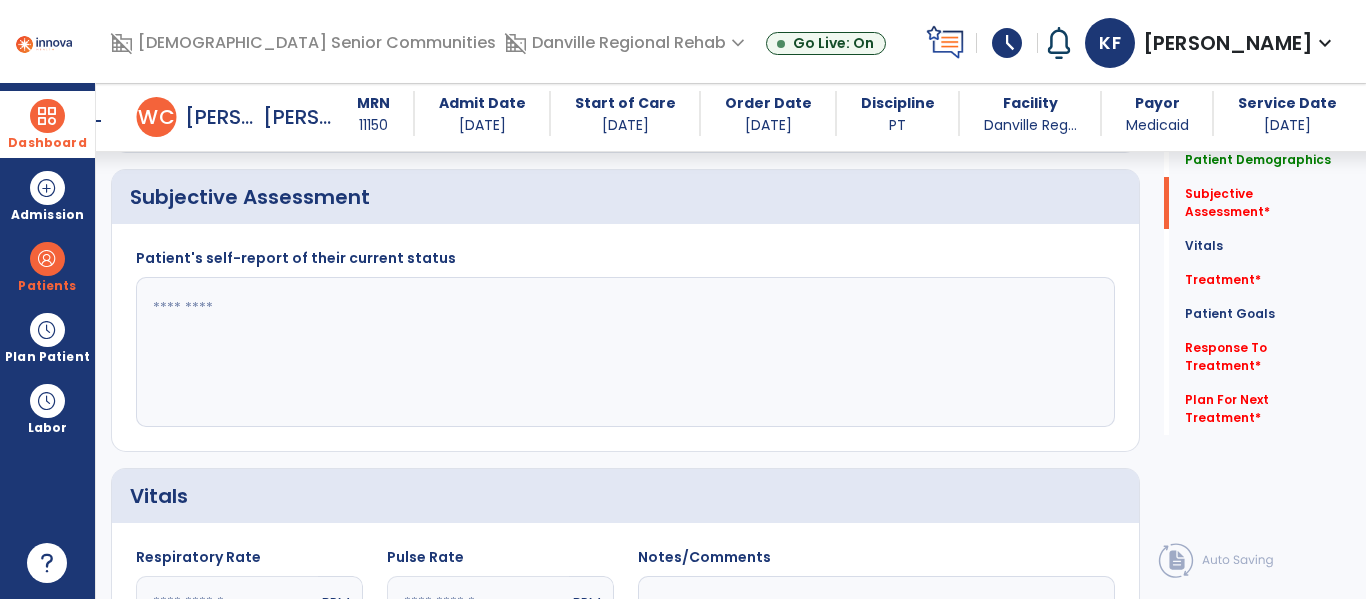 click 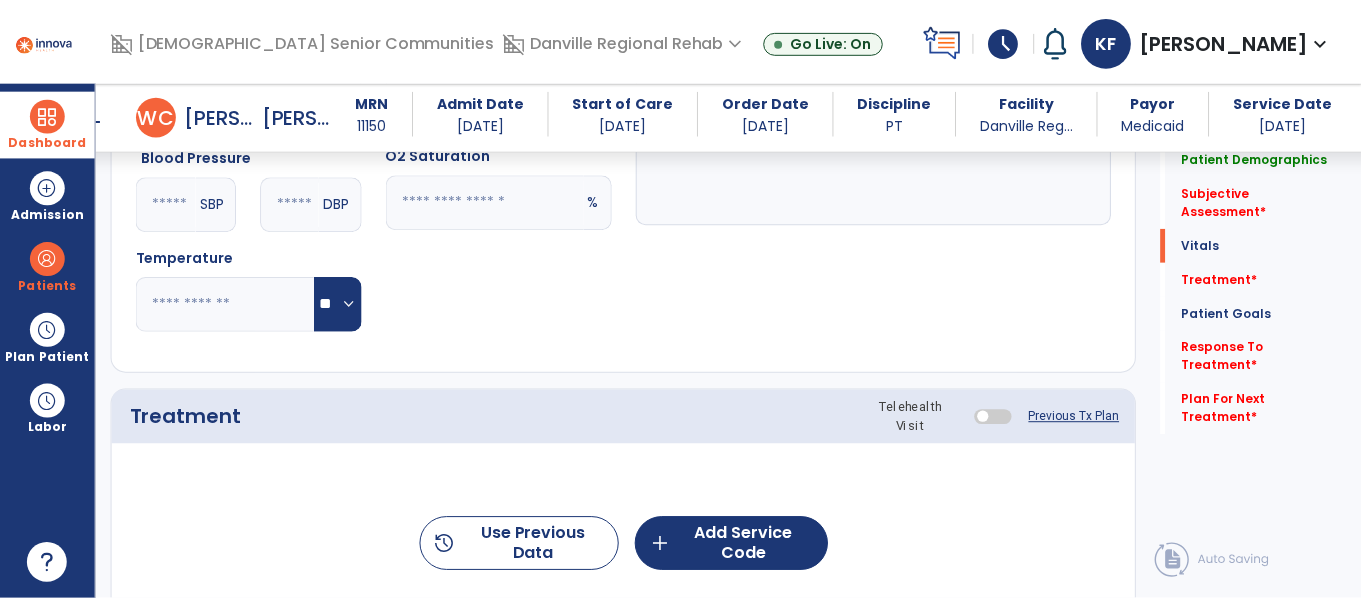 scroll, scrollTop: 1003, scrollLeft: 0, axis: vertical 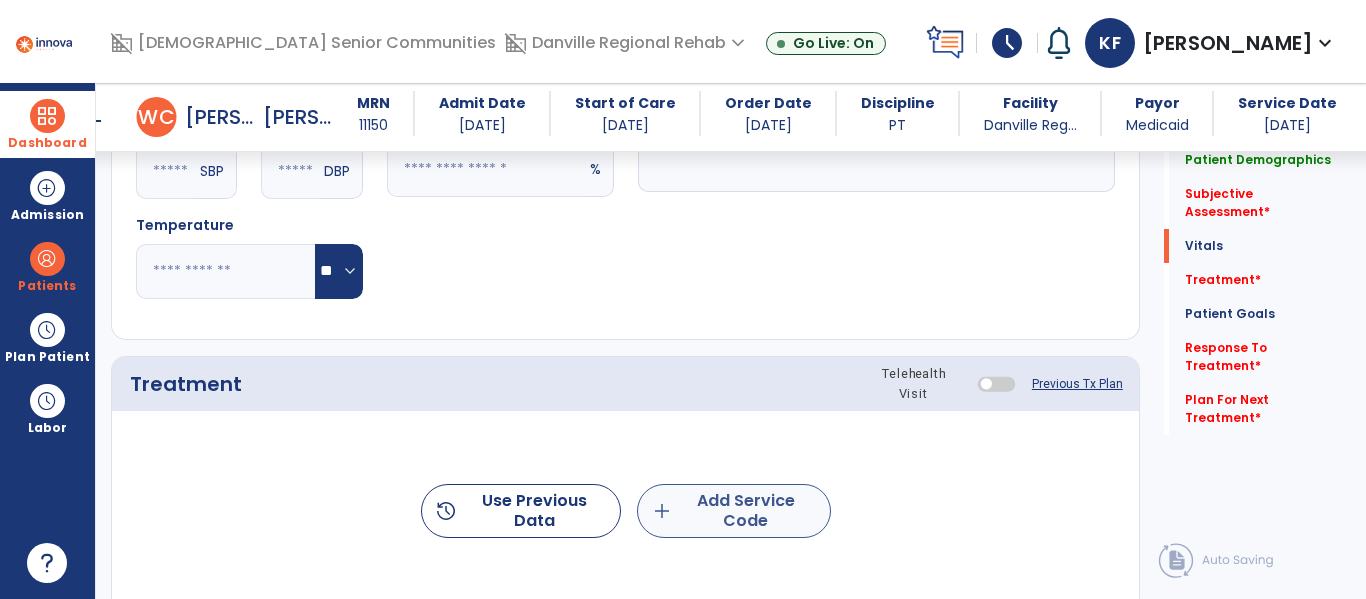 type on "**********" 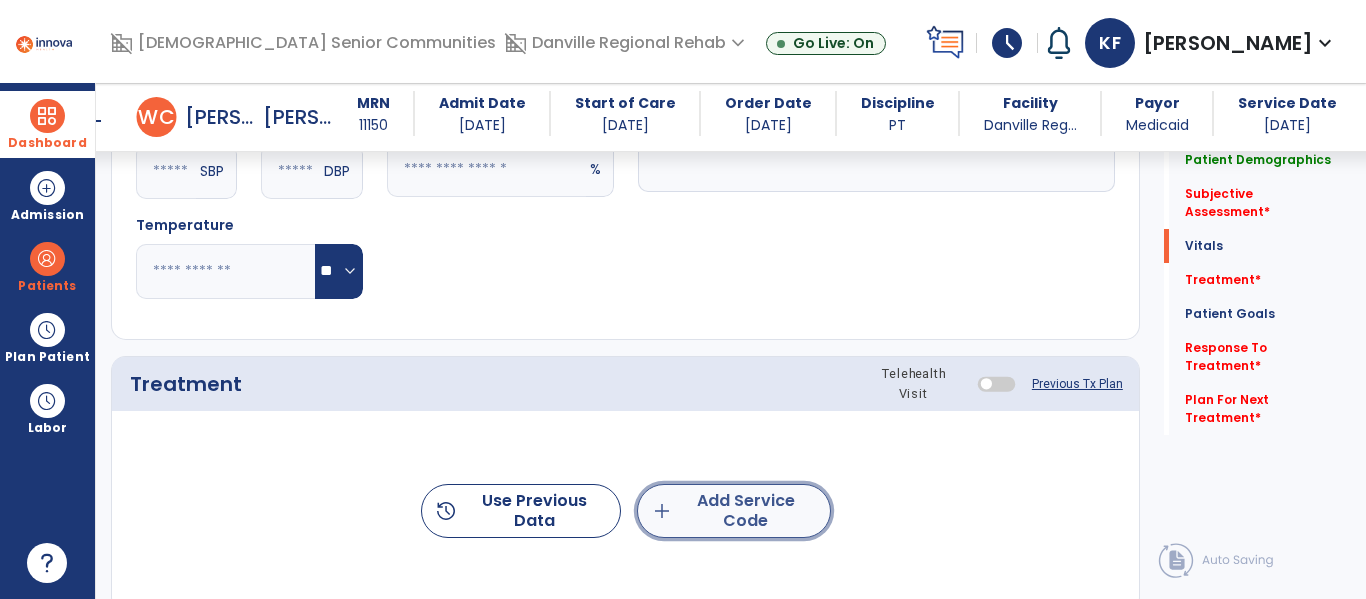 click on "add  Add Service Code" 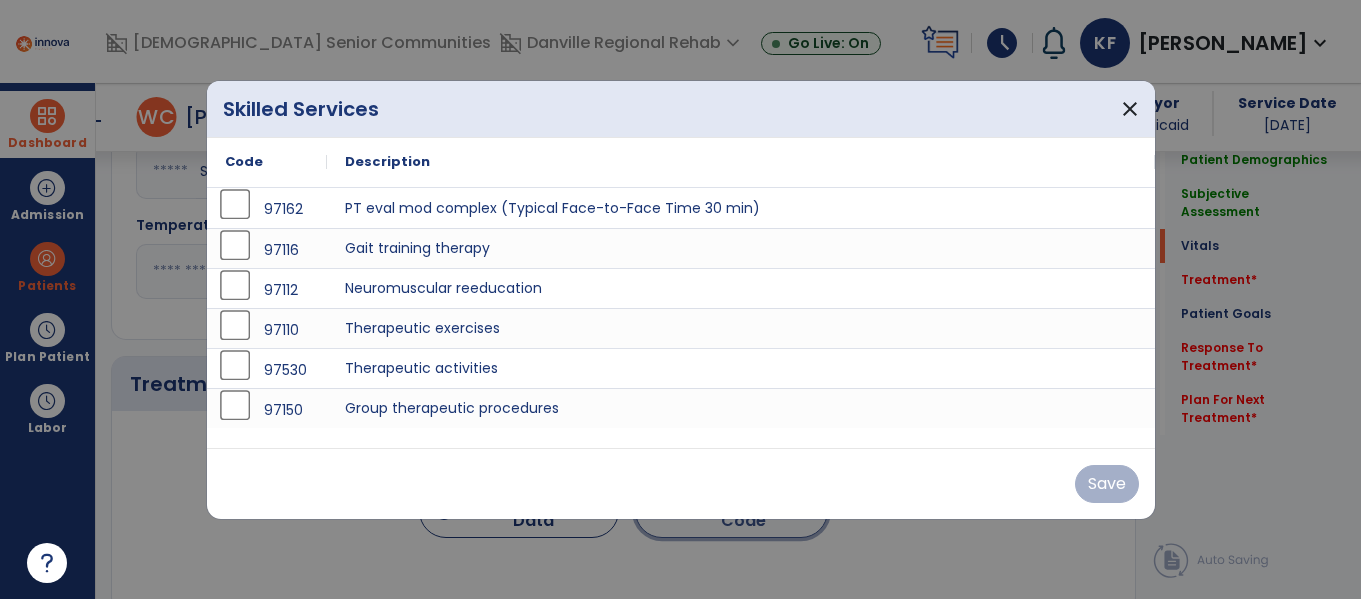 scroll, scrollTop: 1003, scrollLeft: 0, axis: vertical 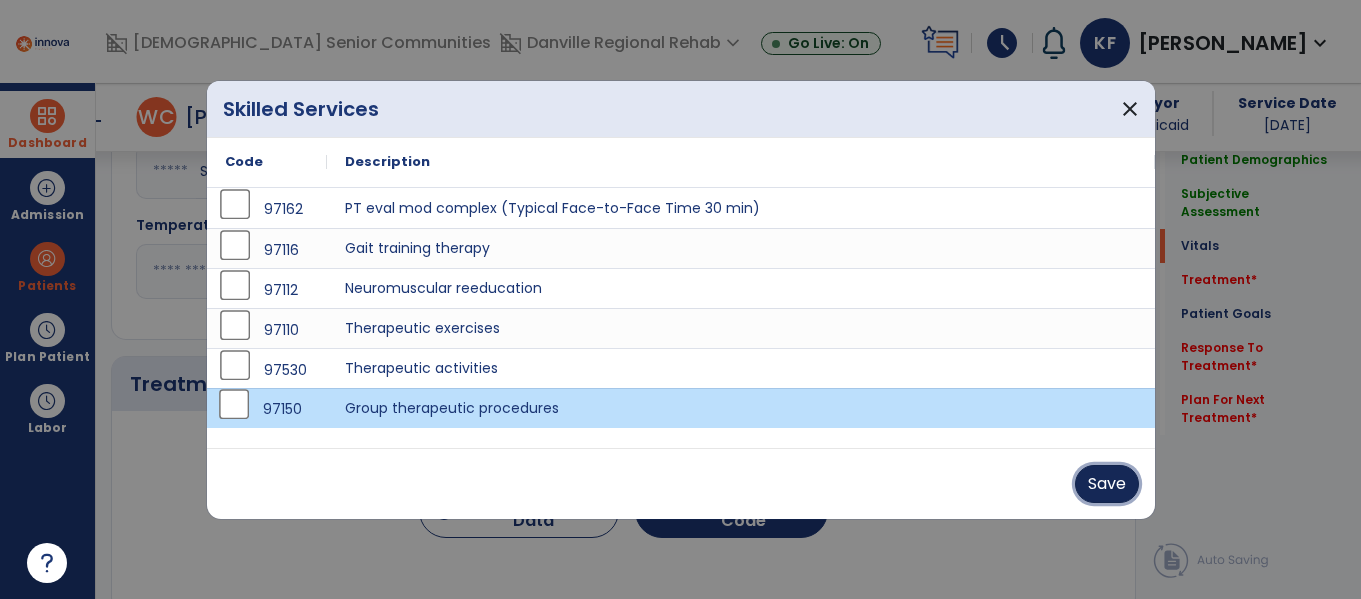click on "Save" at bounding box center [1107, 484] 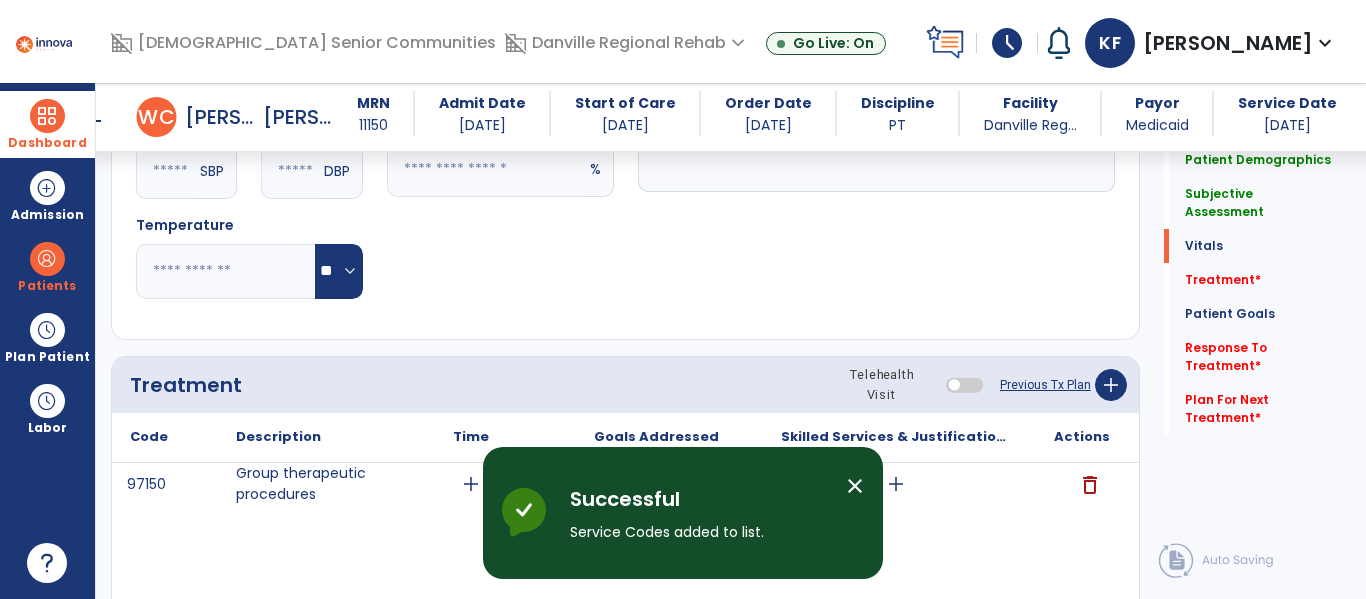 click on "add" at bounding box center [471, 484] 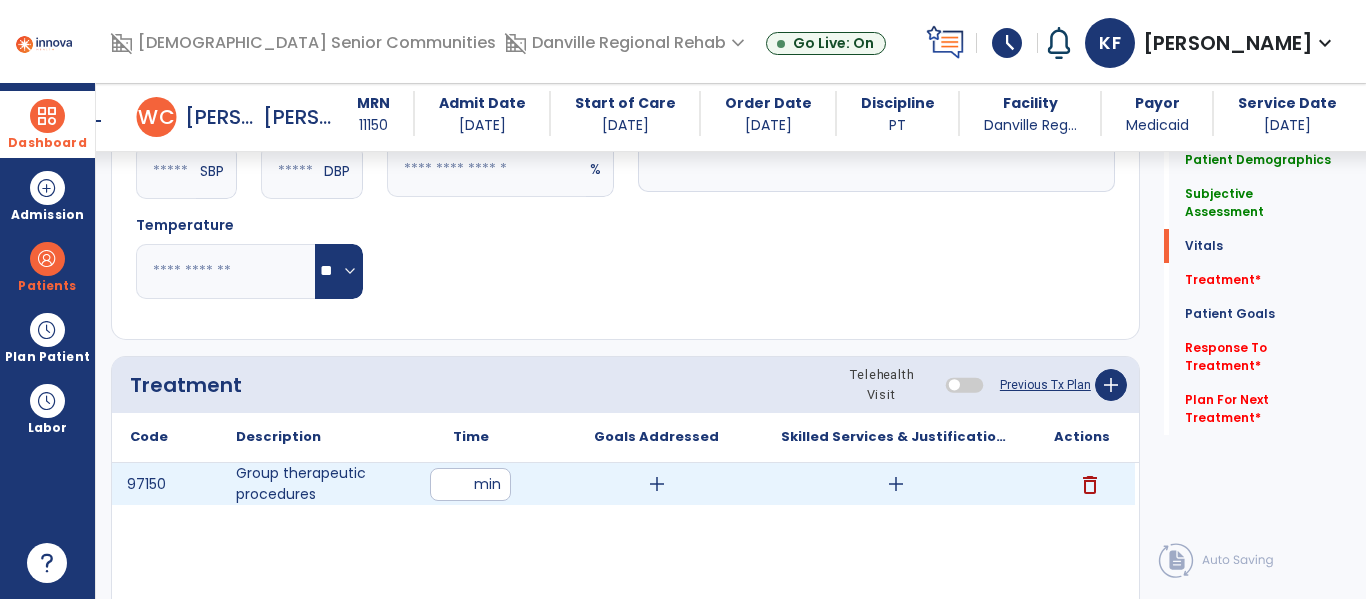 type on "**" 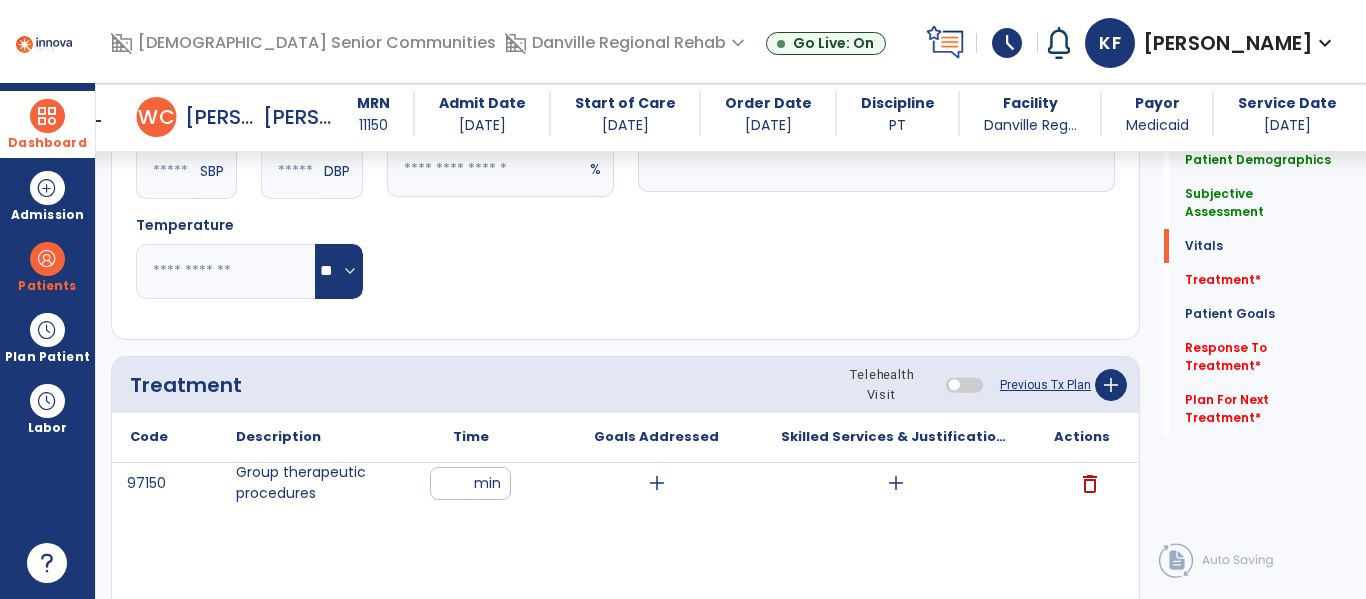 click on "add" at bounding box center (657, 483) 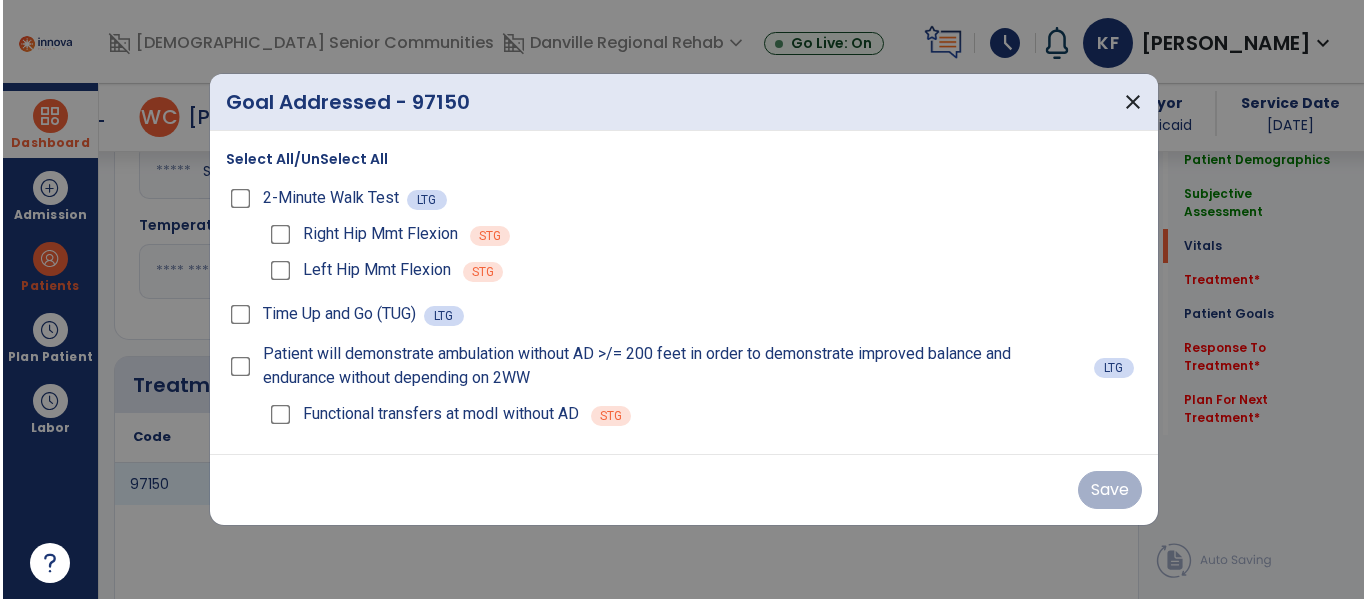 scroll, scrollTop: 1003, scrollLeft: 0, axis: vertical 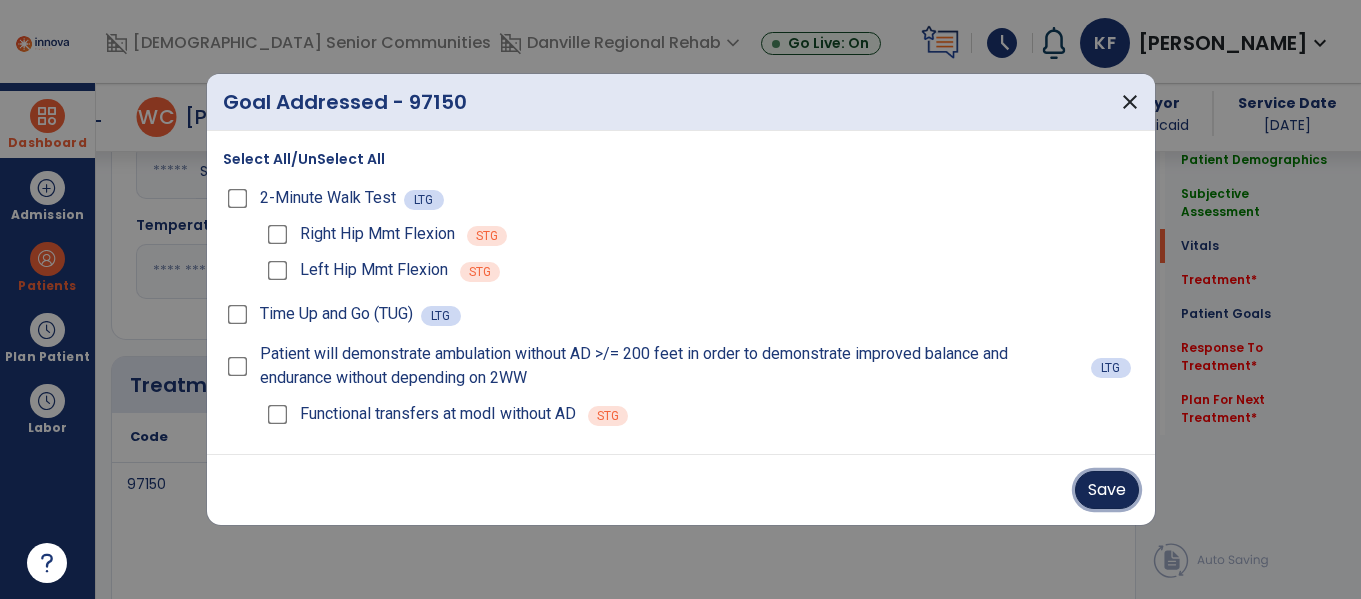 click on "Save" at bounding box center [1107, 490] 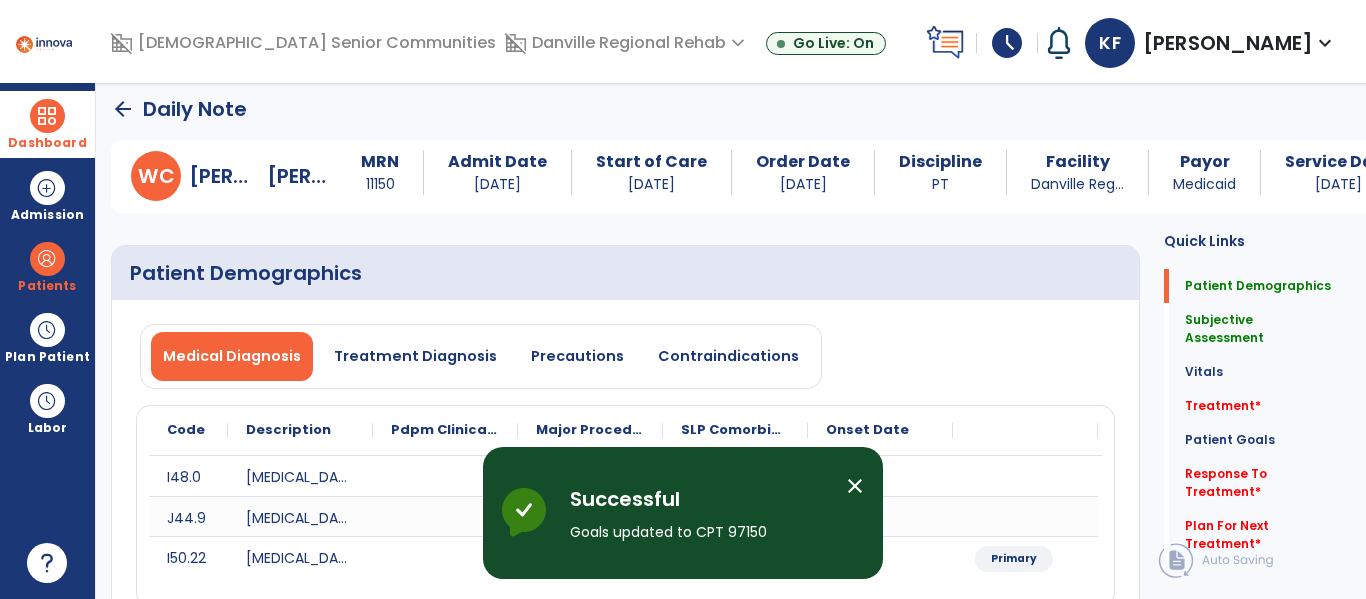 scroll, scrollTop: 0, scrollLeft: 0, axis: both 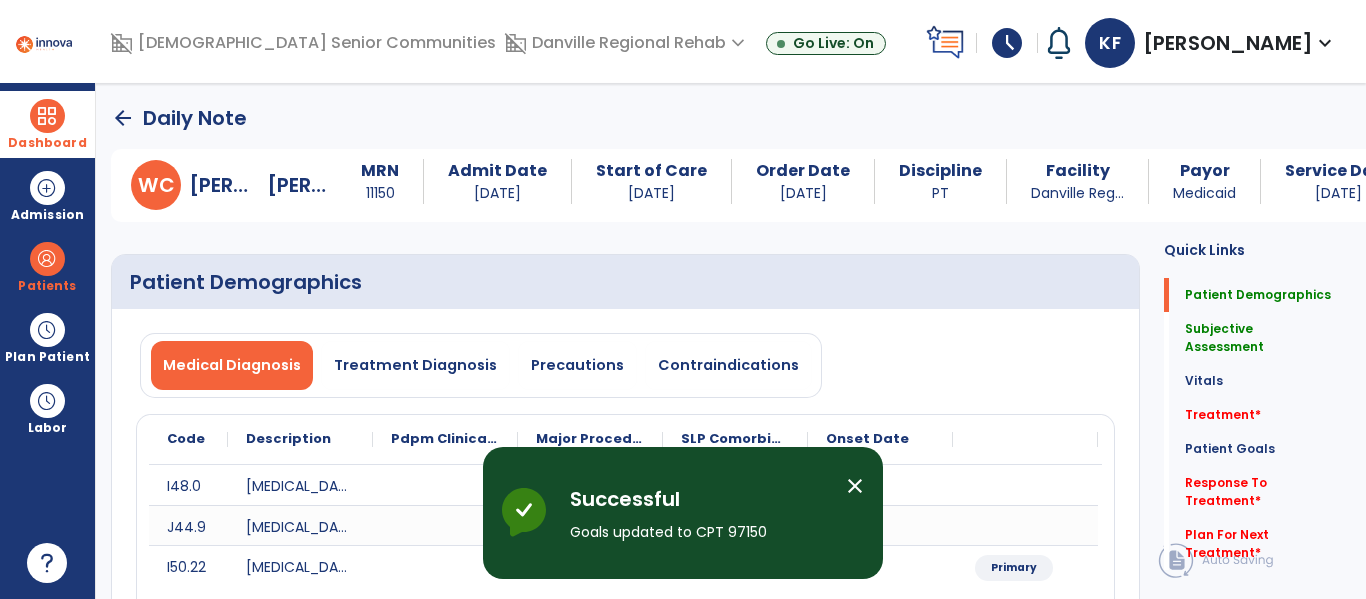 click on "arrow_back" 